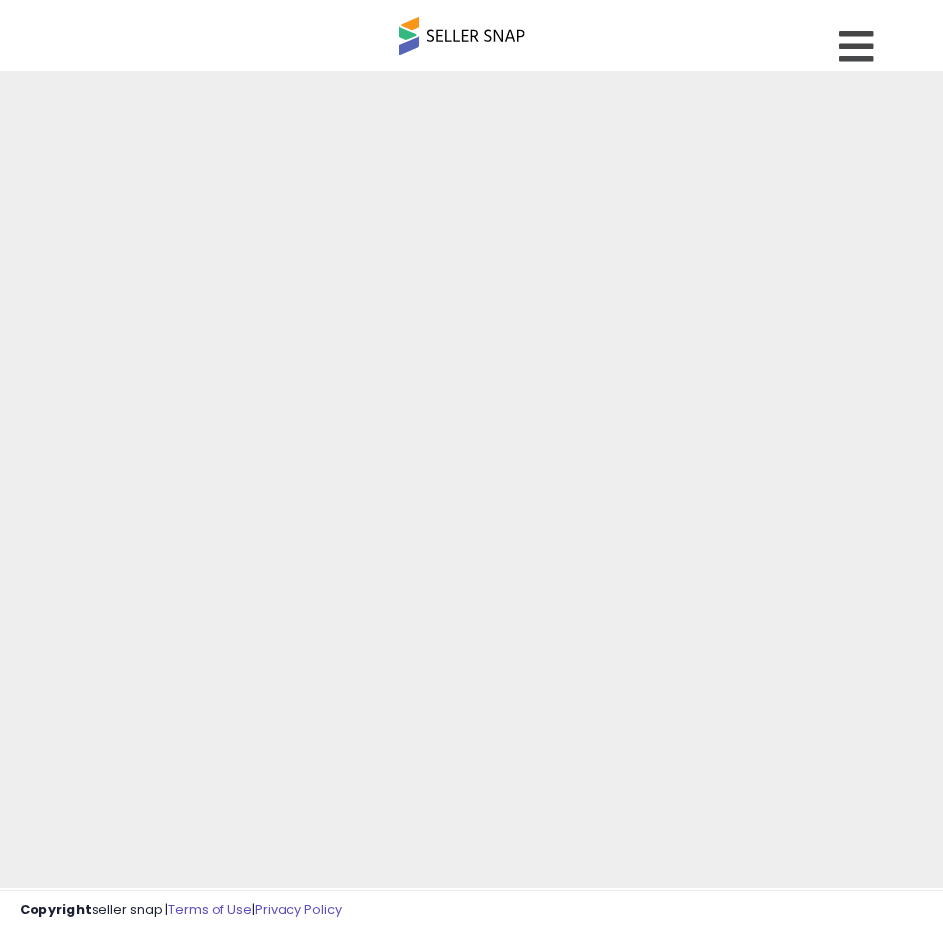 scroll, scrollTop: 0, scrollLeft: 0, axis: both 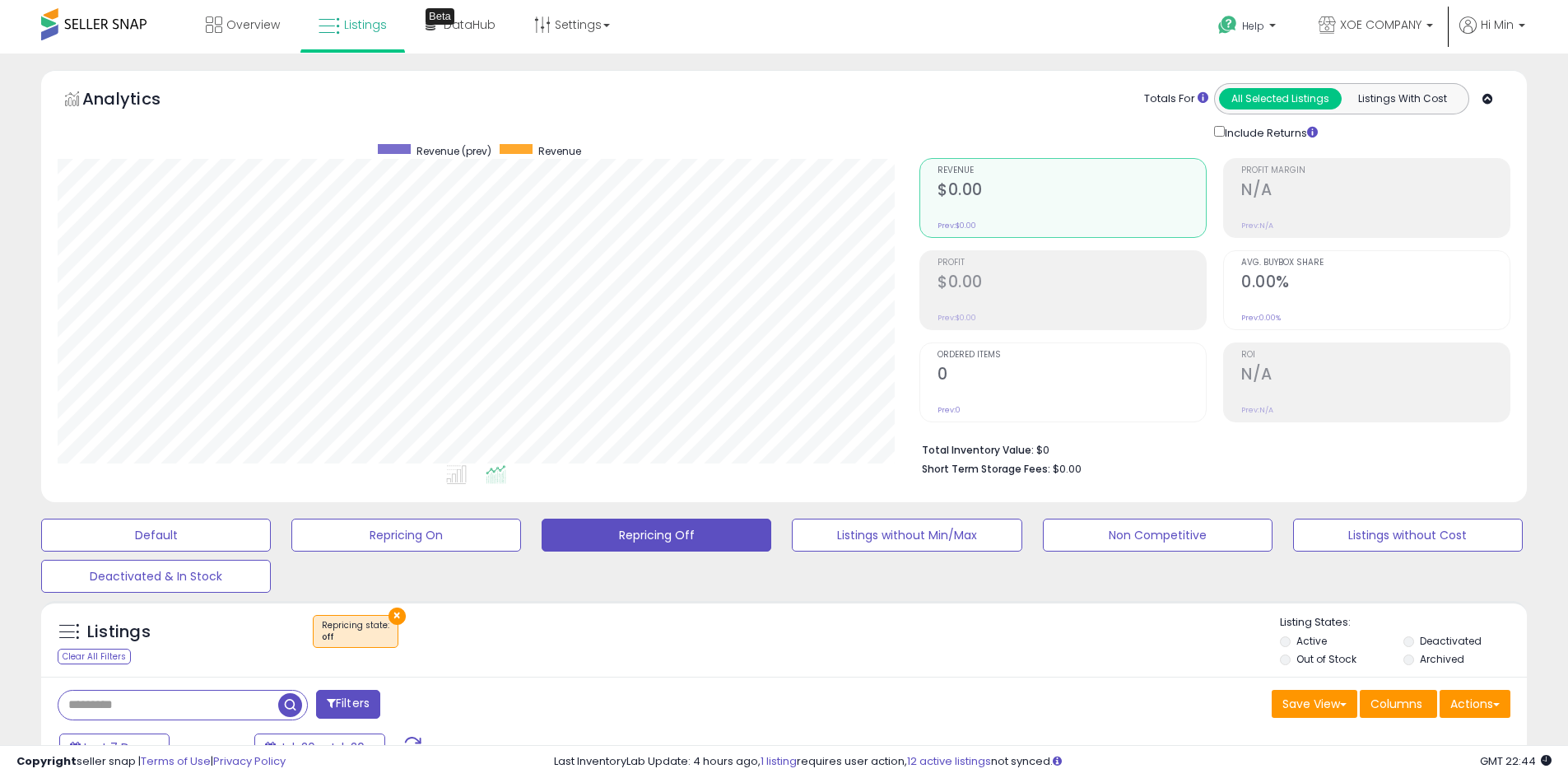click on "Overview
Listings
Beta" at bounding box center (506, 35) 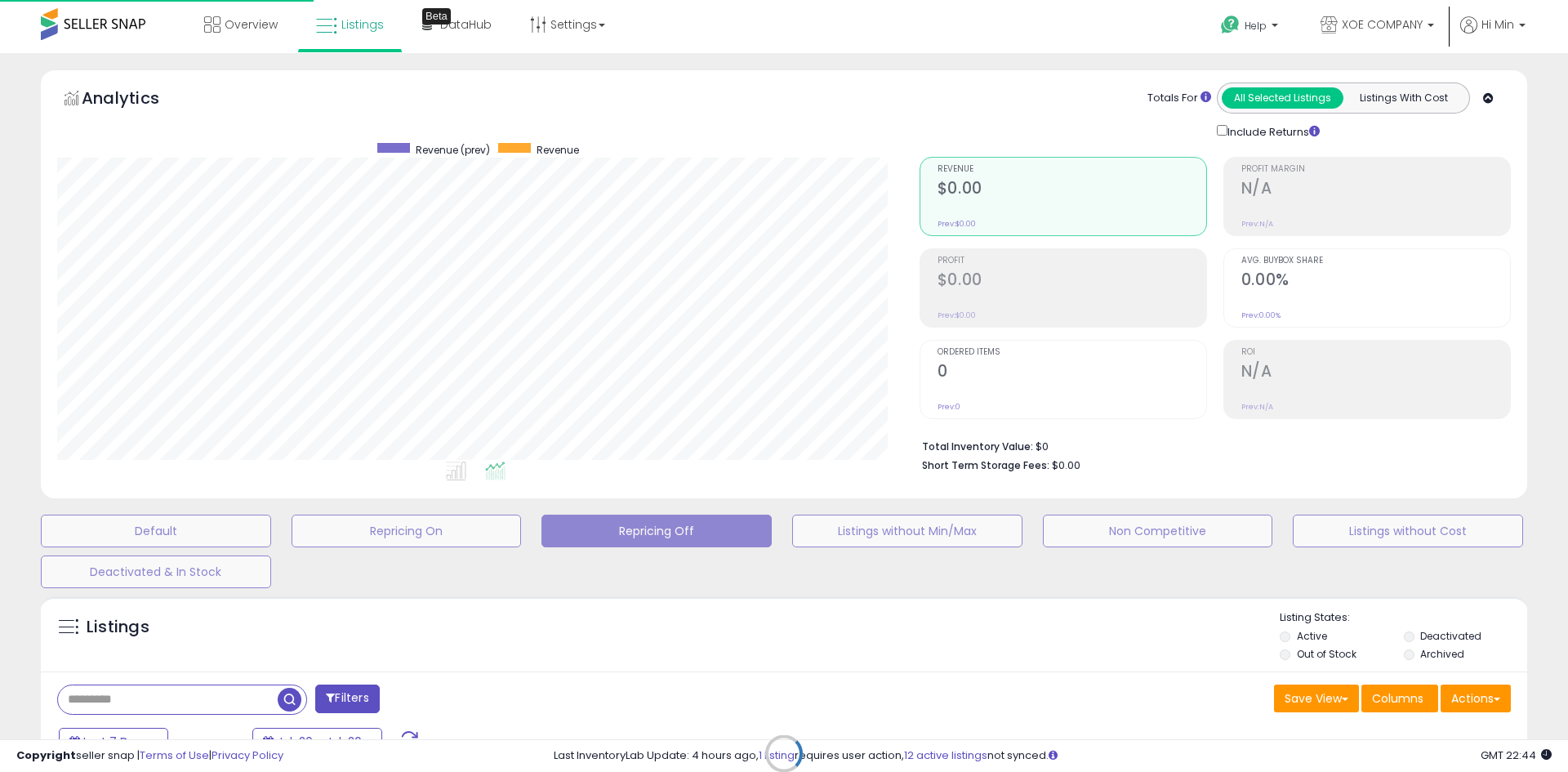 scroll, scrollTop: 816596, scrollLeft: 815804, axis: both 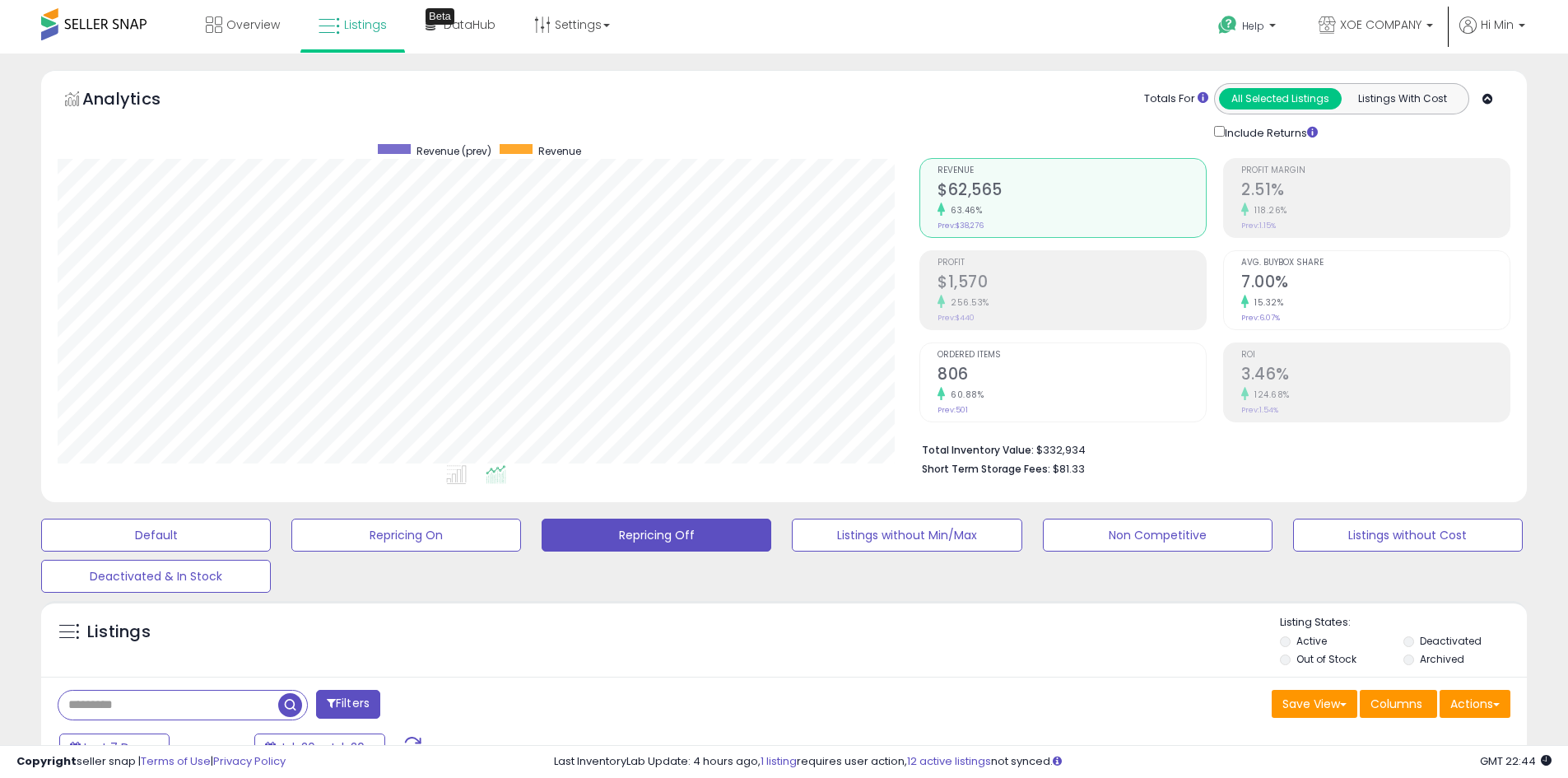 click on "**********" at bounding box center [784, 2078] 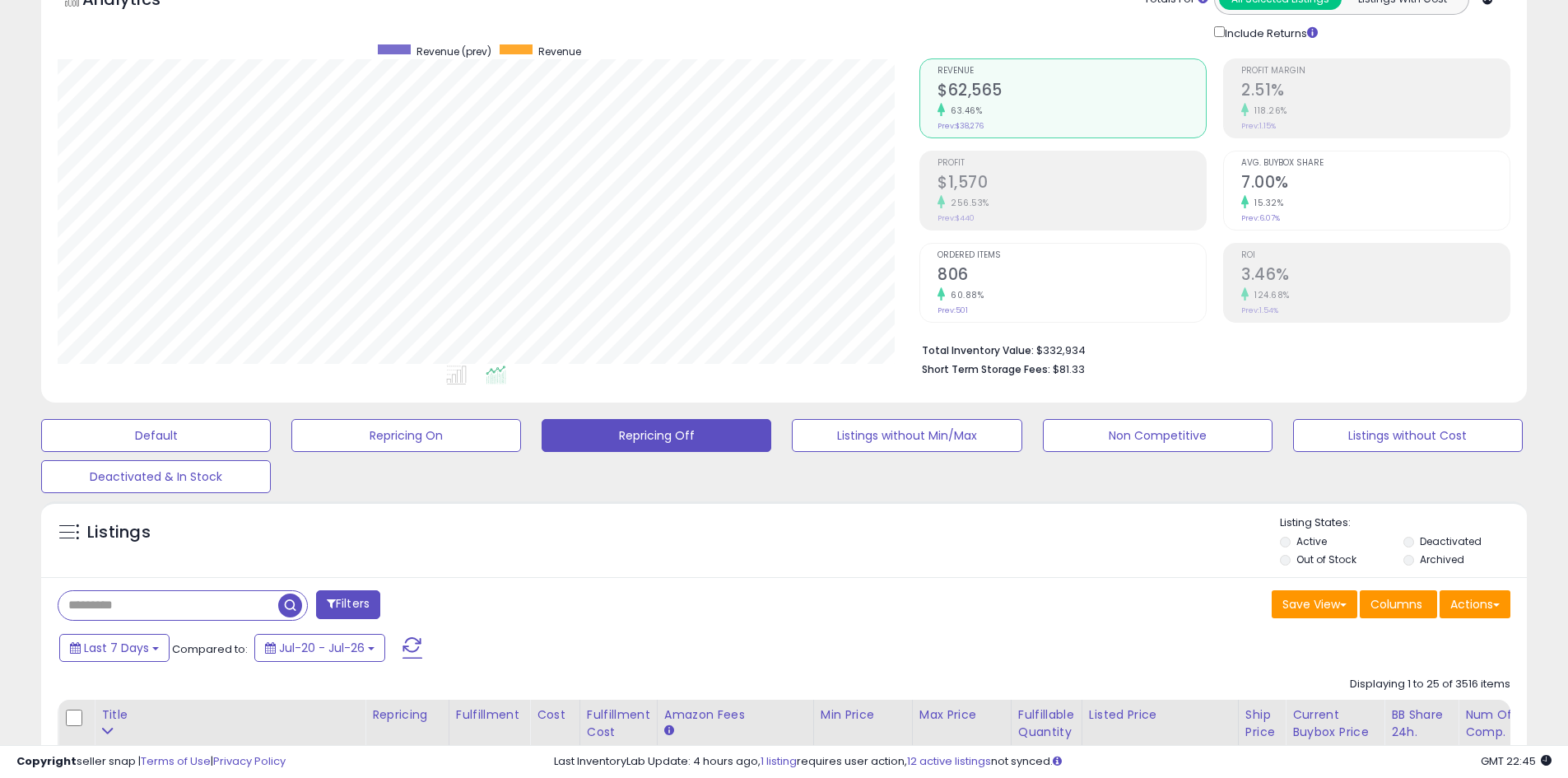 scroll, scrollTop: 329, scrollLeft: 0, axis: vertical 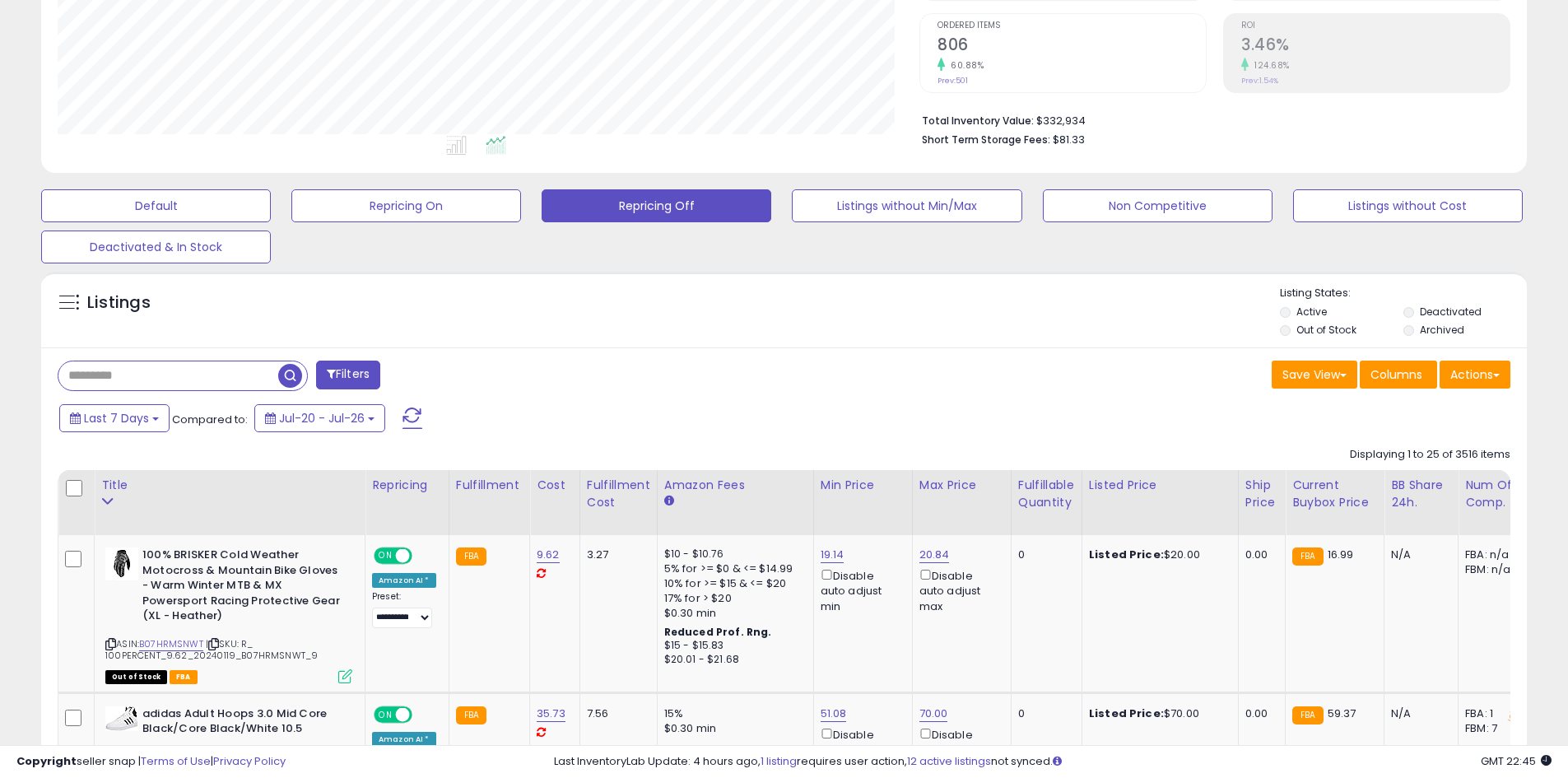 click at bounding box center (168, 375) 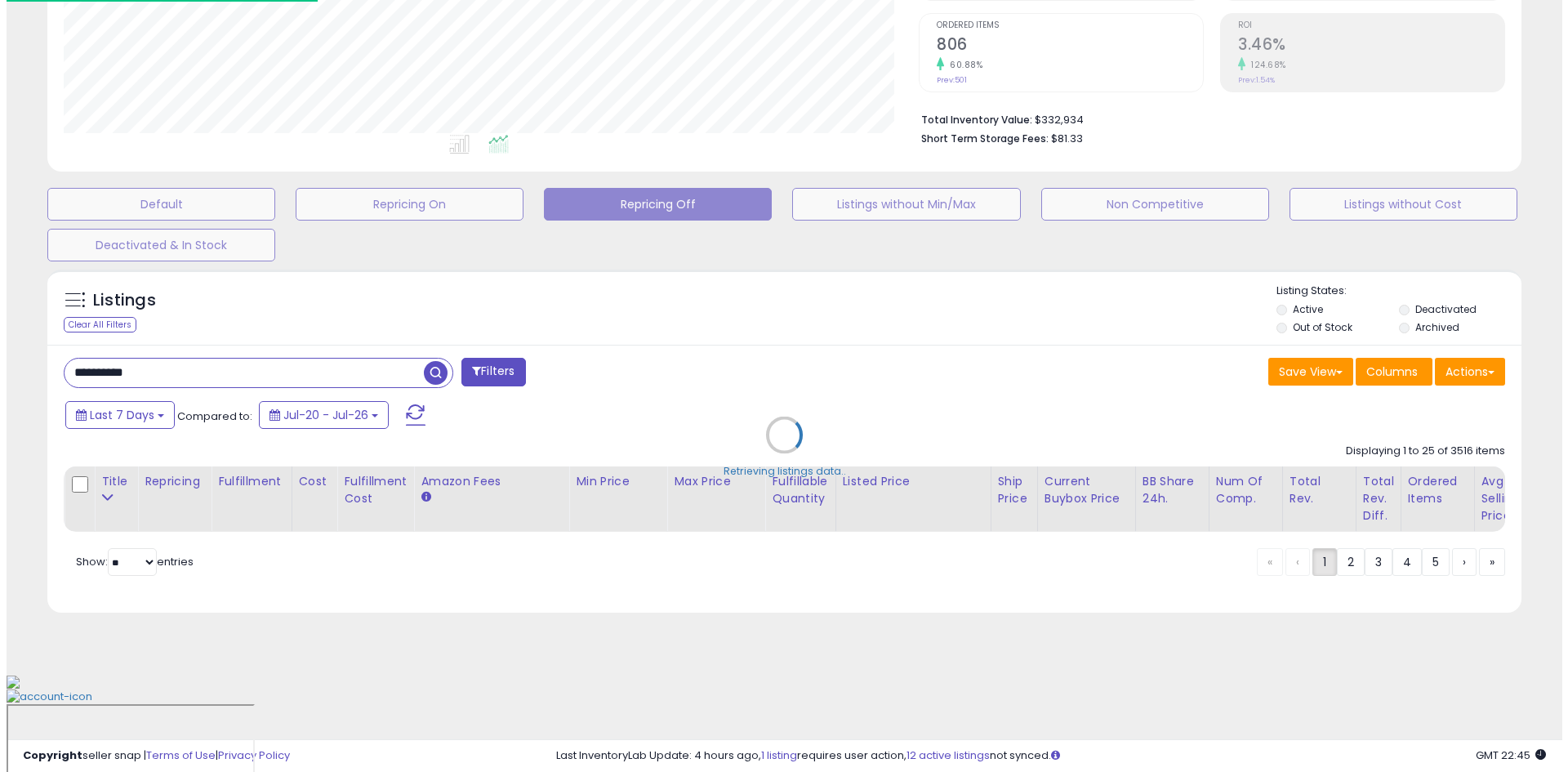 scroll, scrollTop: 241, scrollLeft: 0, axis: vertical 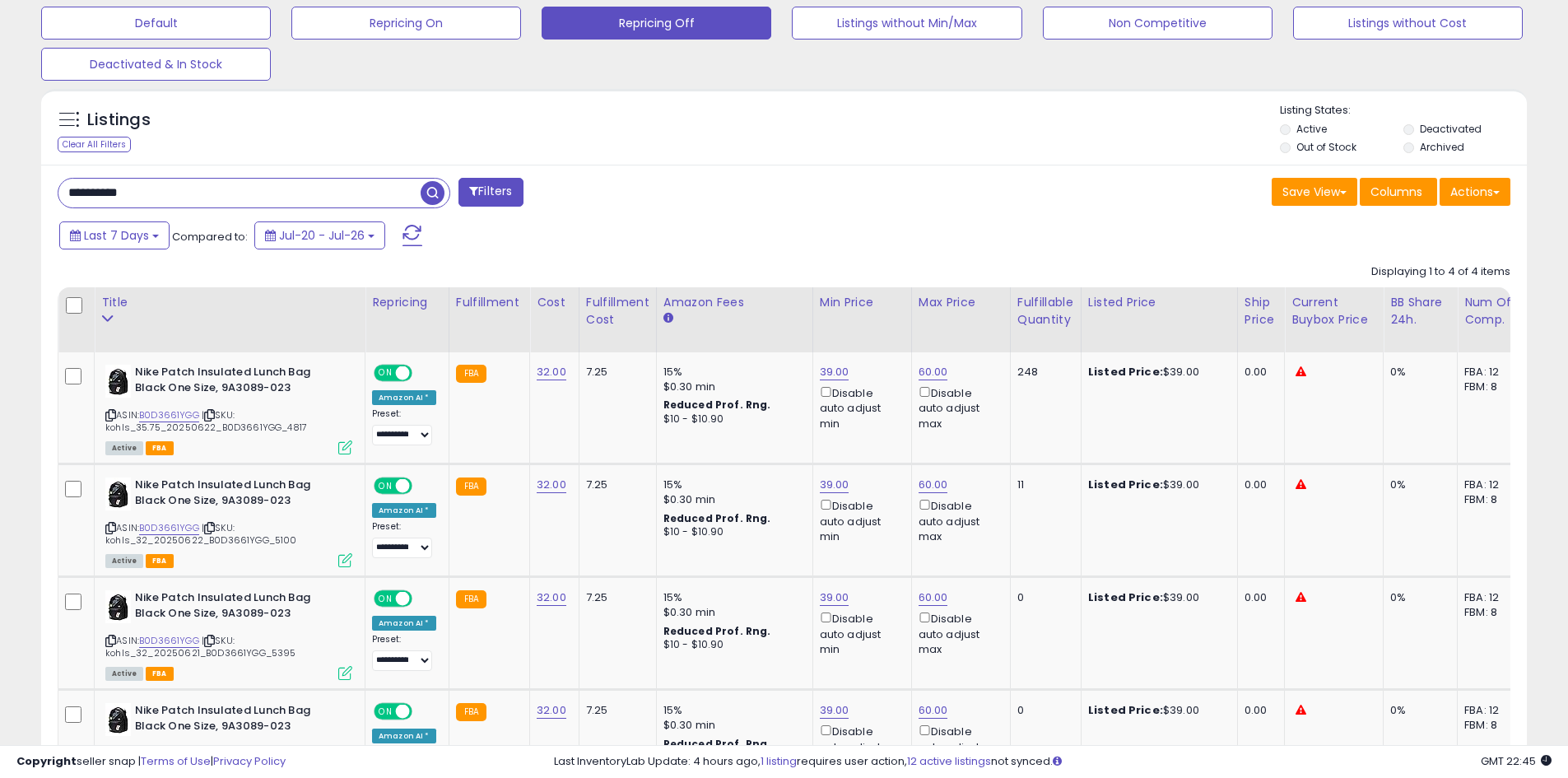 click on "**********" at bounding box center [240, 193] 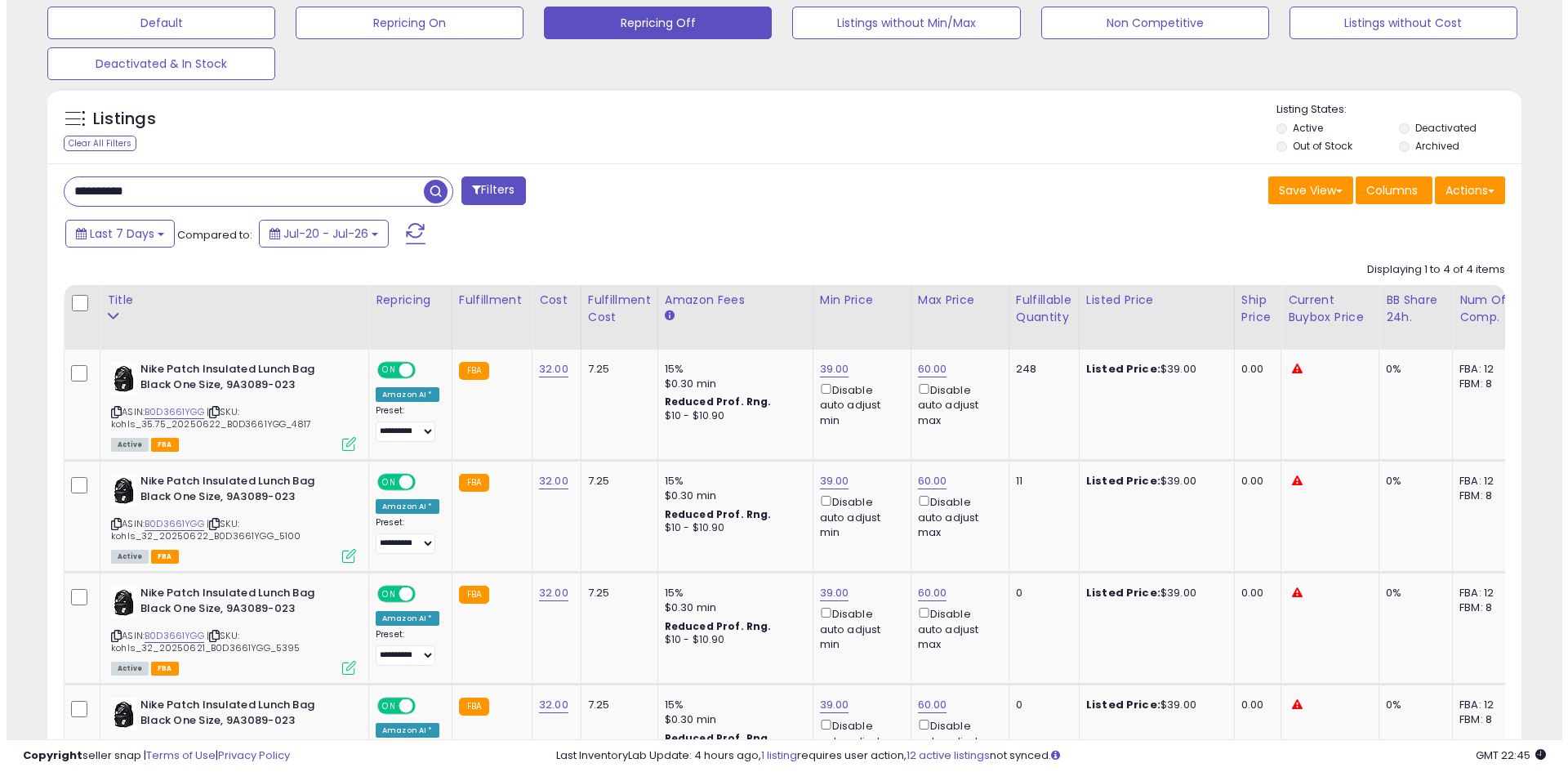 scroll, scrollTop: 225, scrollLeft: 0, axis: vertical 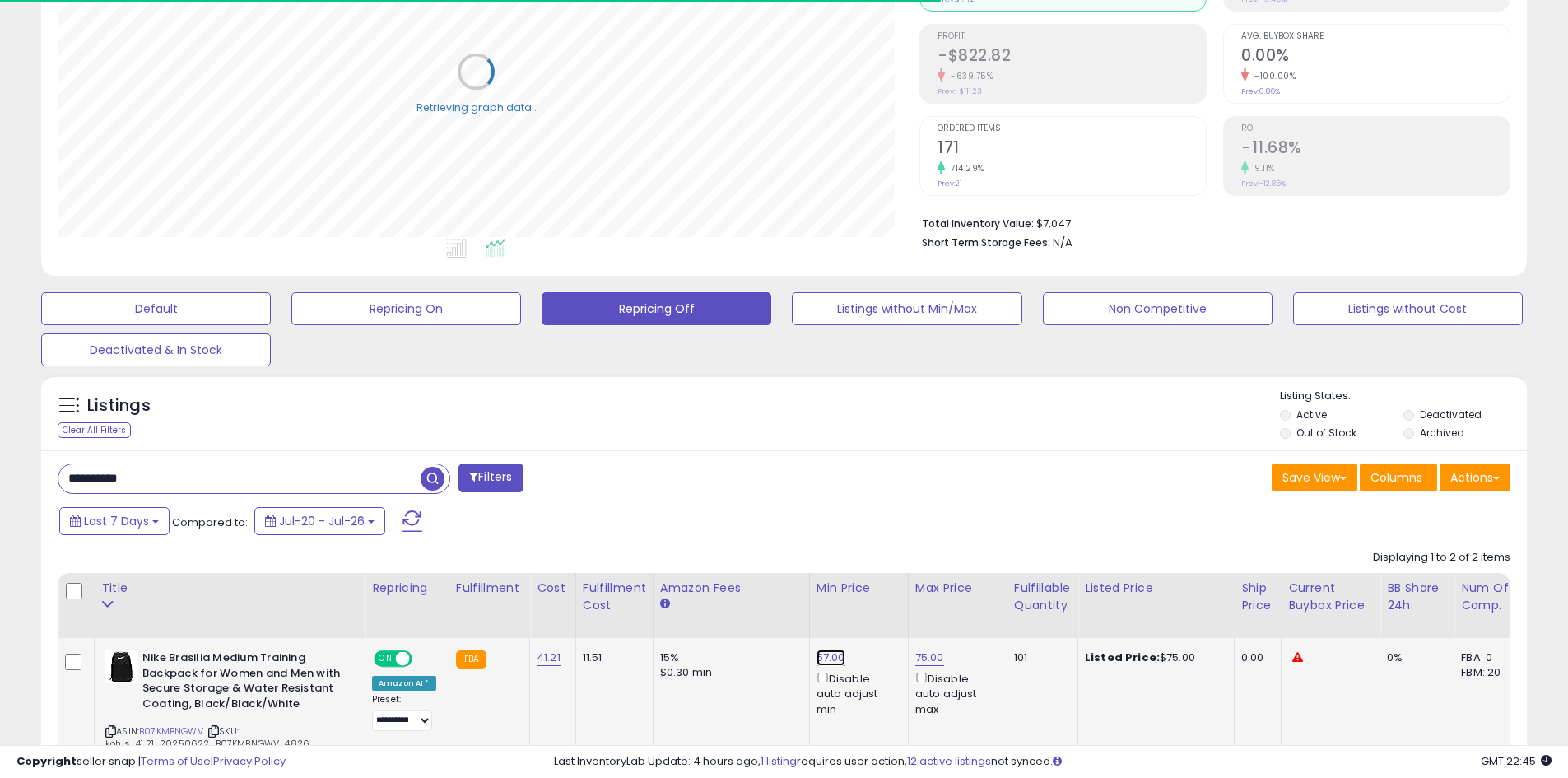 click on "57.00" at bounding box center [831, 658] 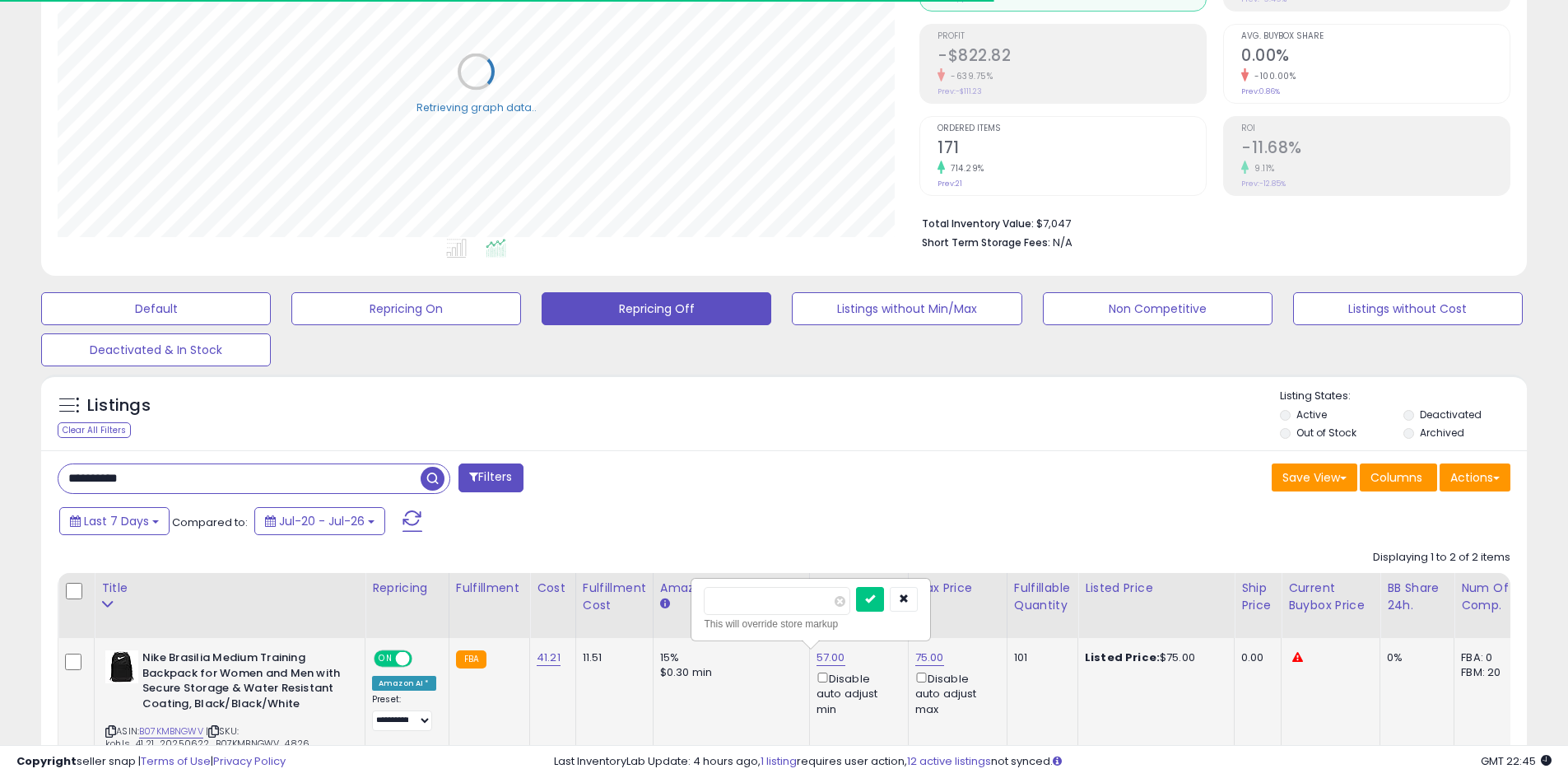 click on "*****" at bounding box center (777, 601) 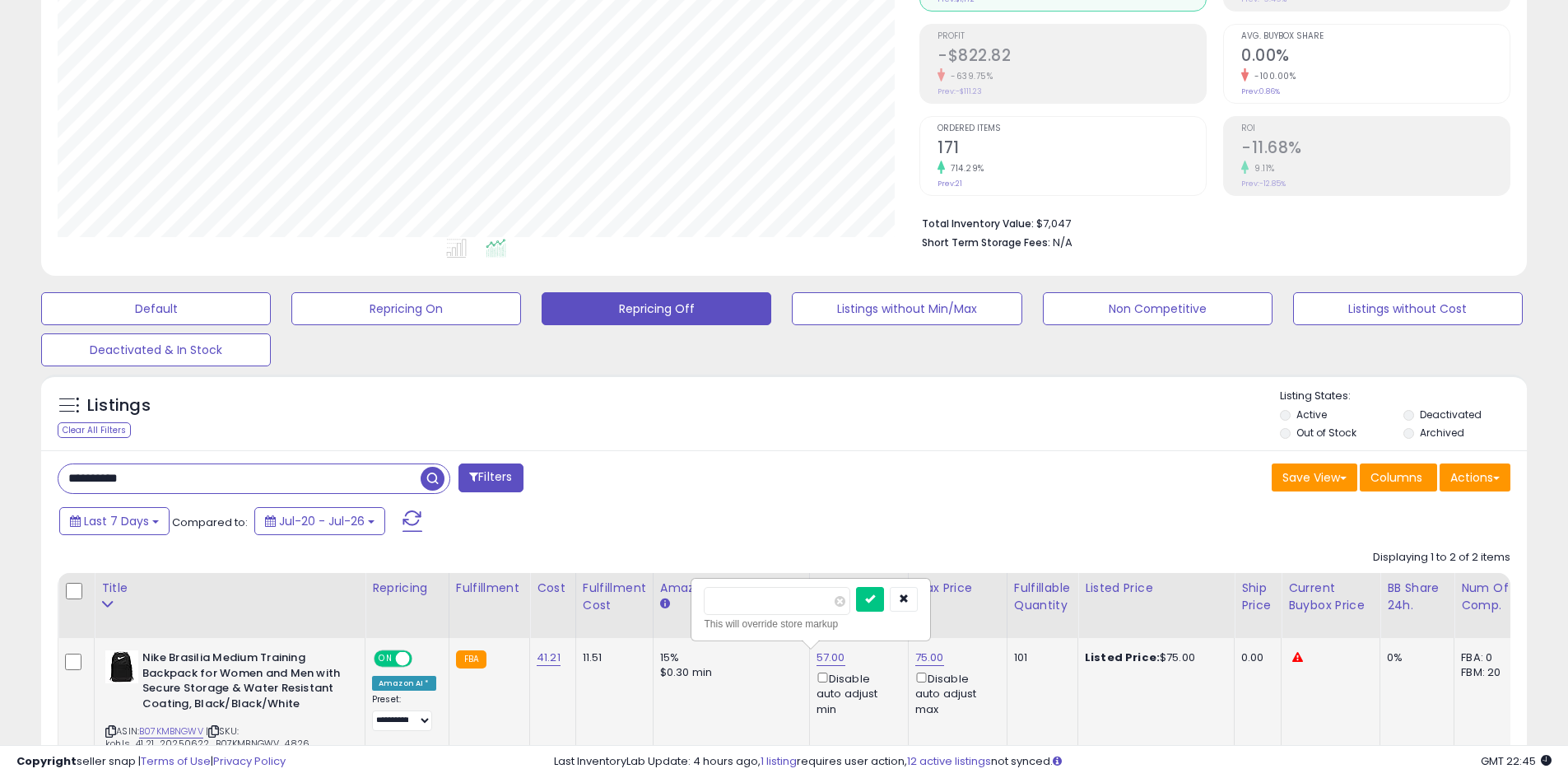 click on "*****" at bounding box center (777, 601) 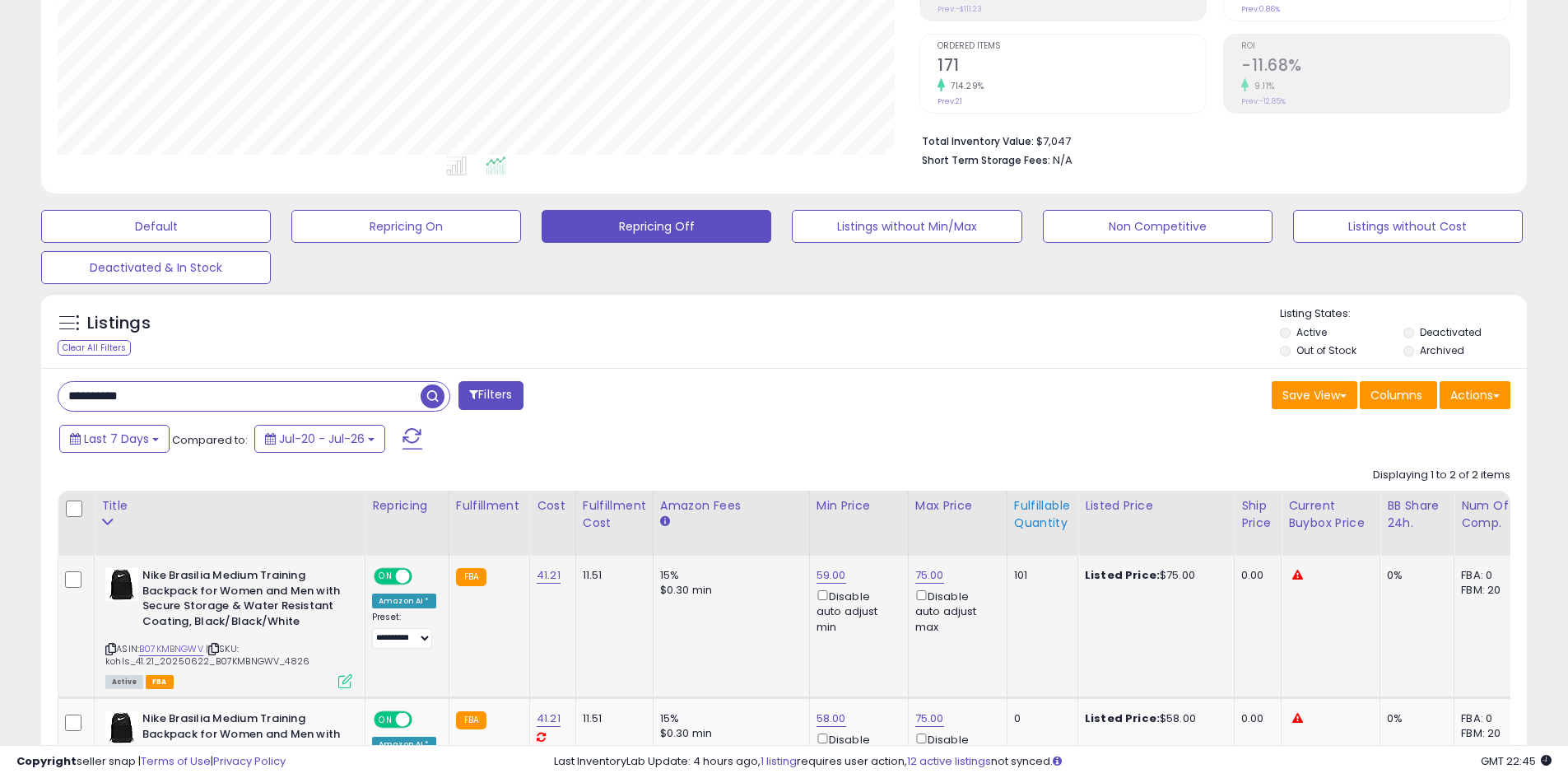 scroll, scrollTop: 391, scrollLeft: 0, axis: vertical 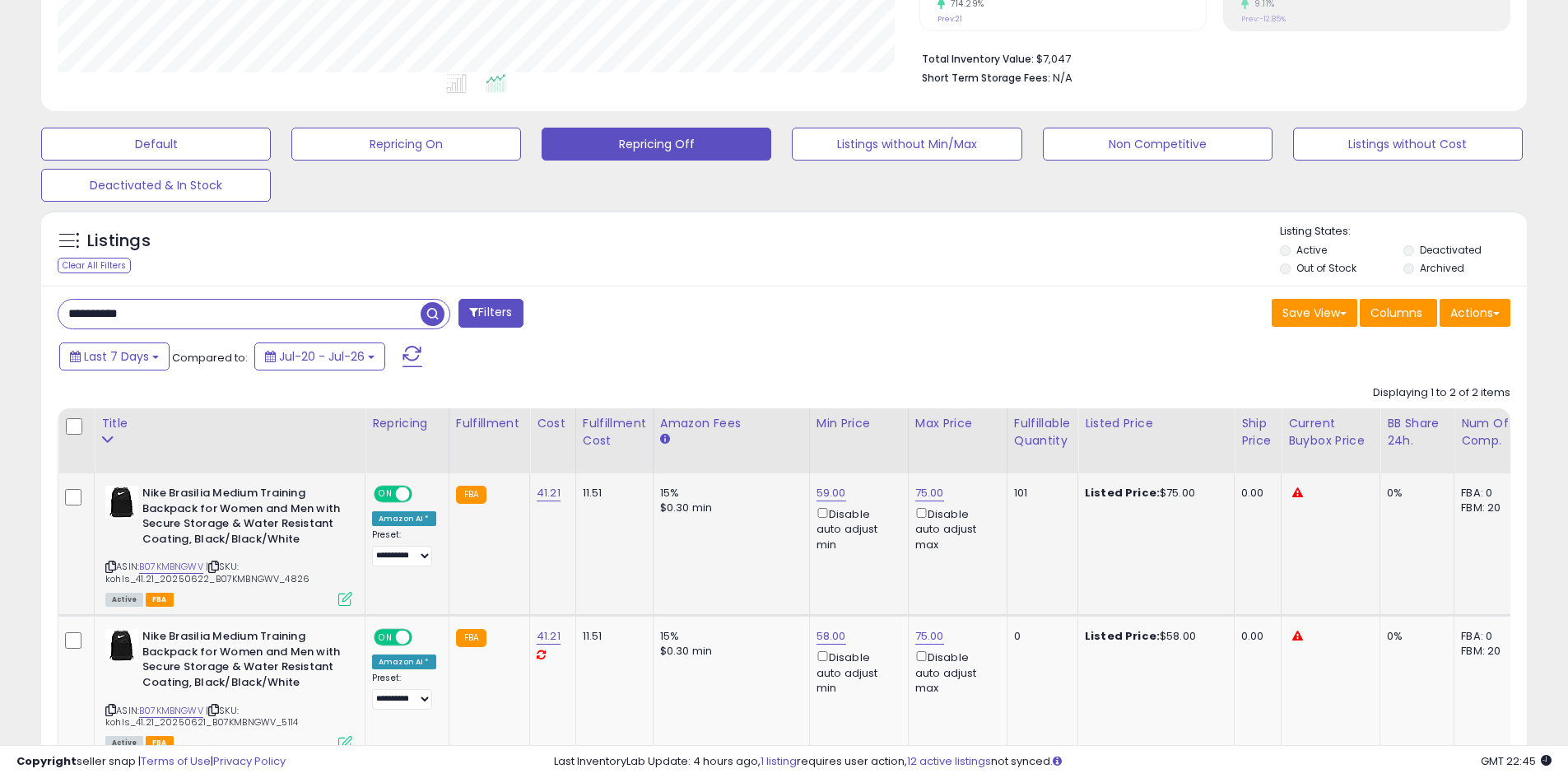 click on "**********" at bounding box center [240, 314] 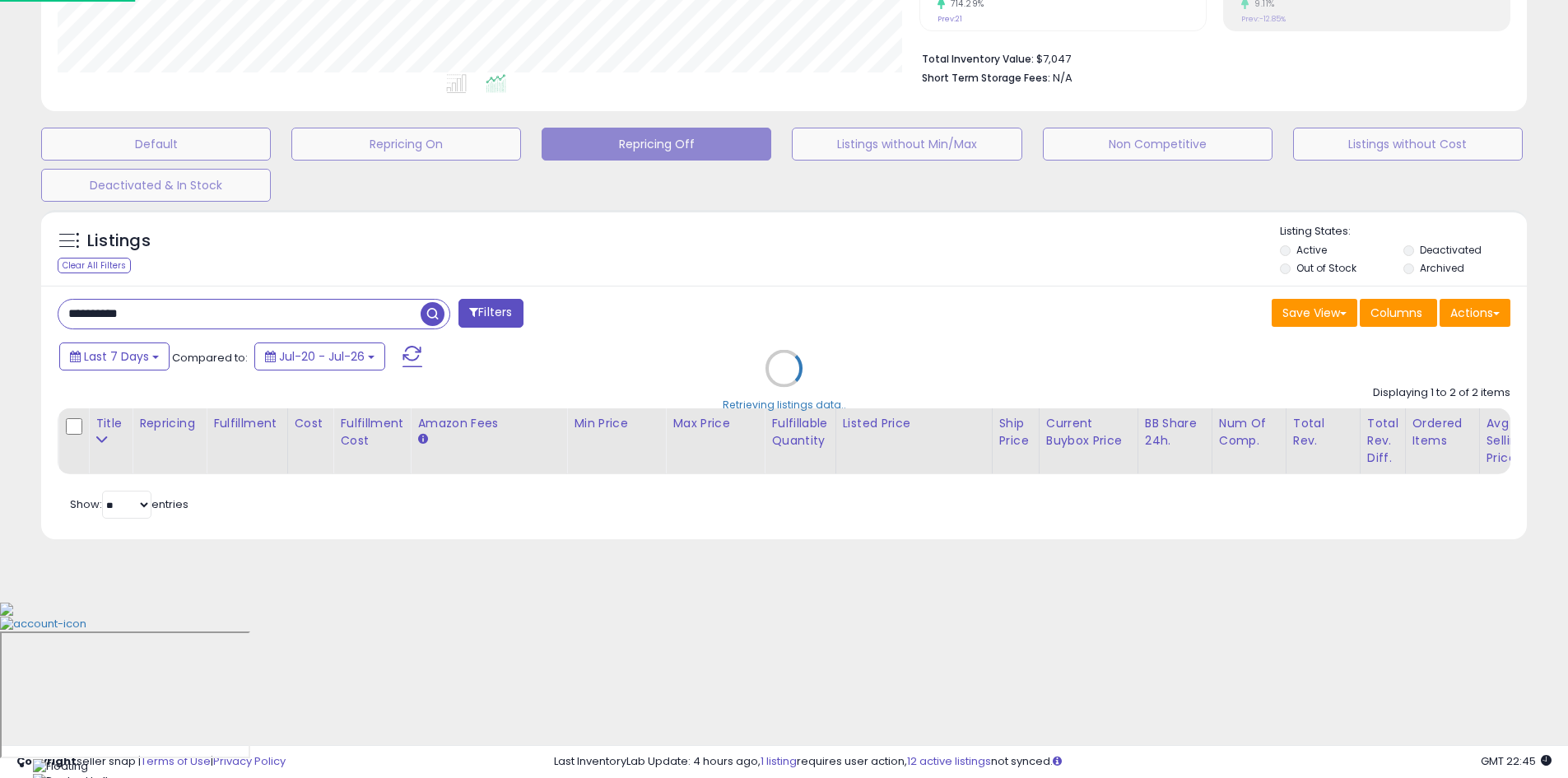 scroll, scrollTop: 822943, scrollLeft: 822228, axis: both 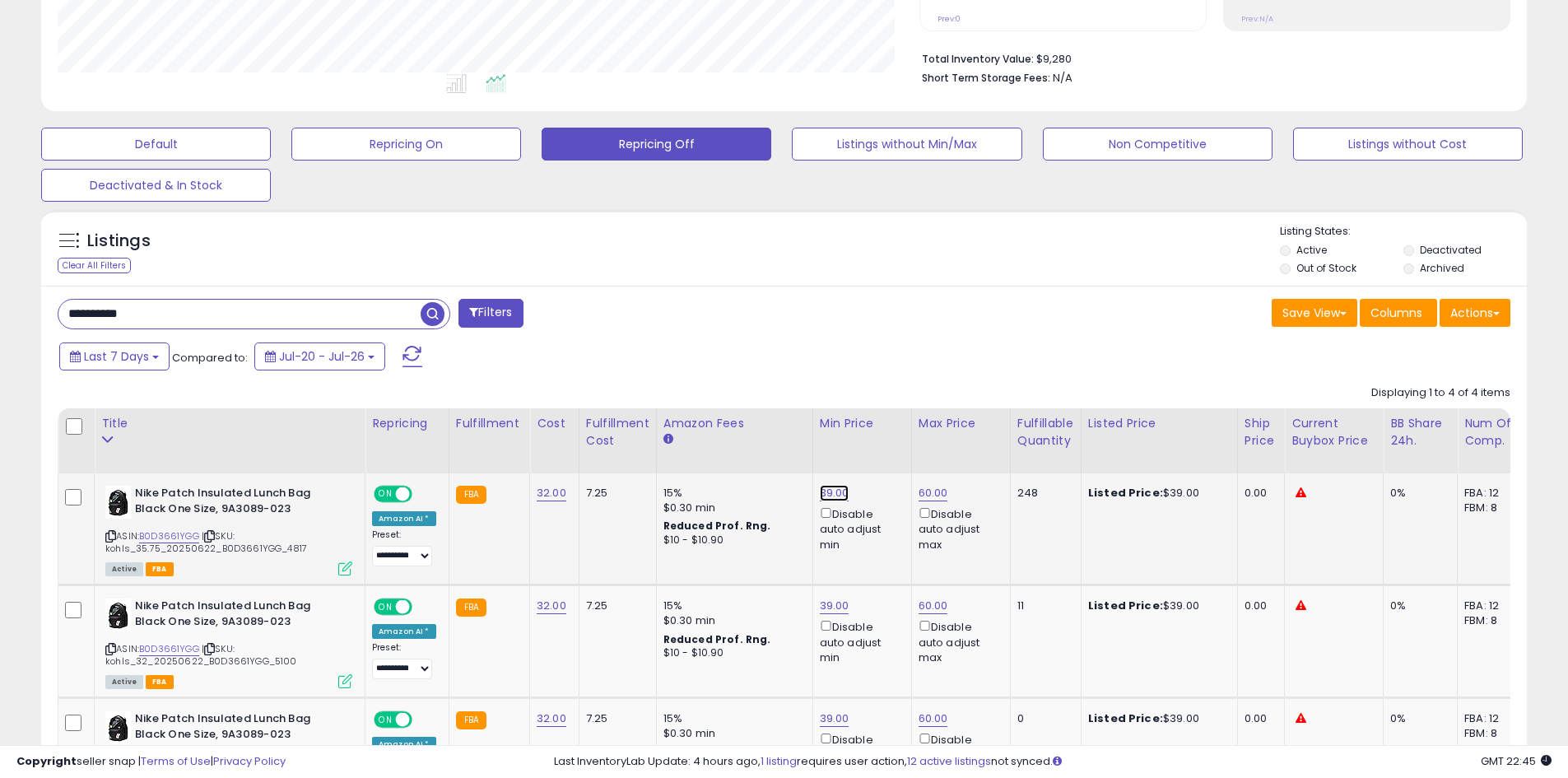 click on "39.00" at bounding box center (835, 493) 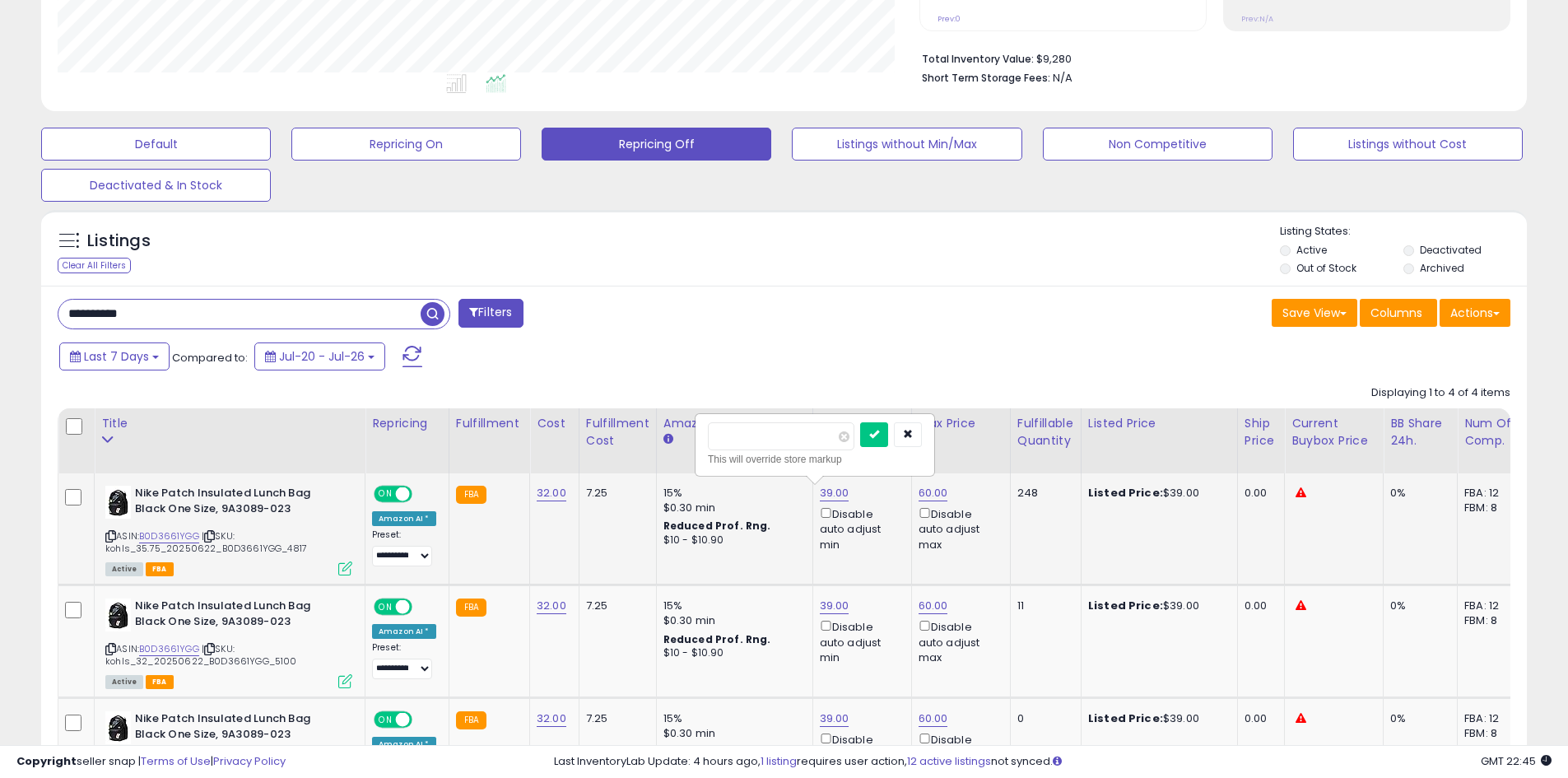 click on "***** This will override store markup" at bounding box center (815, 445) 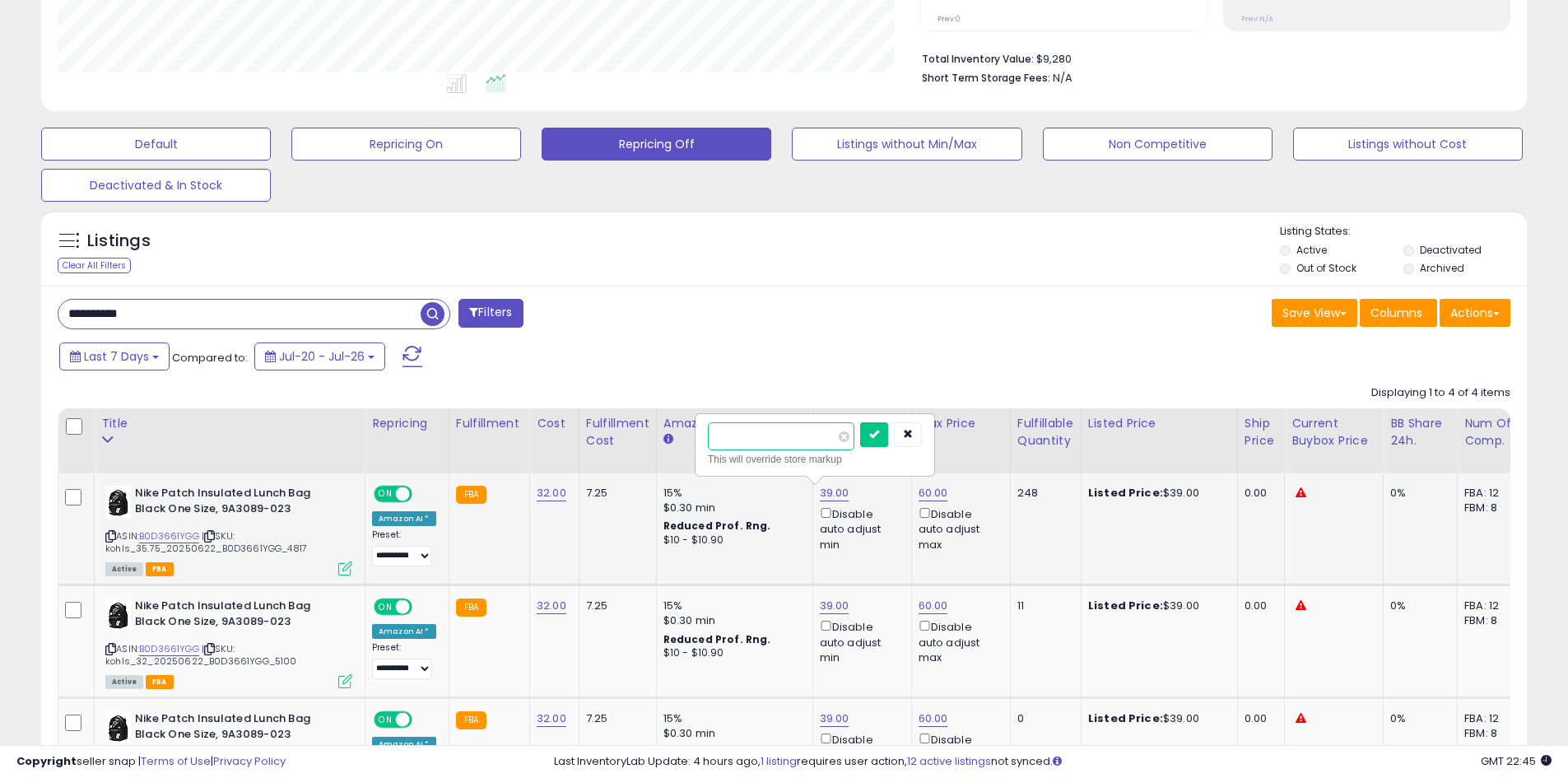 click on "*****" at bounding box center [781, 436] 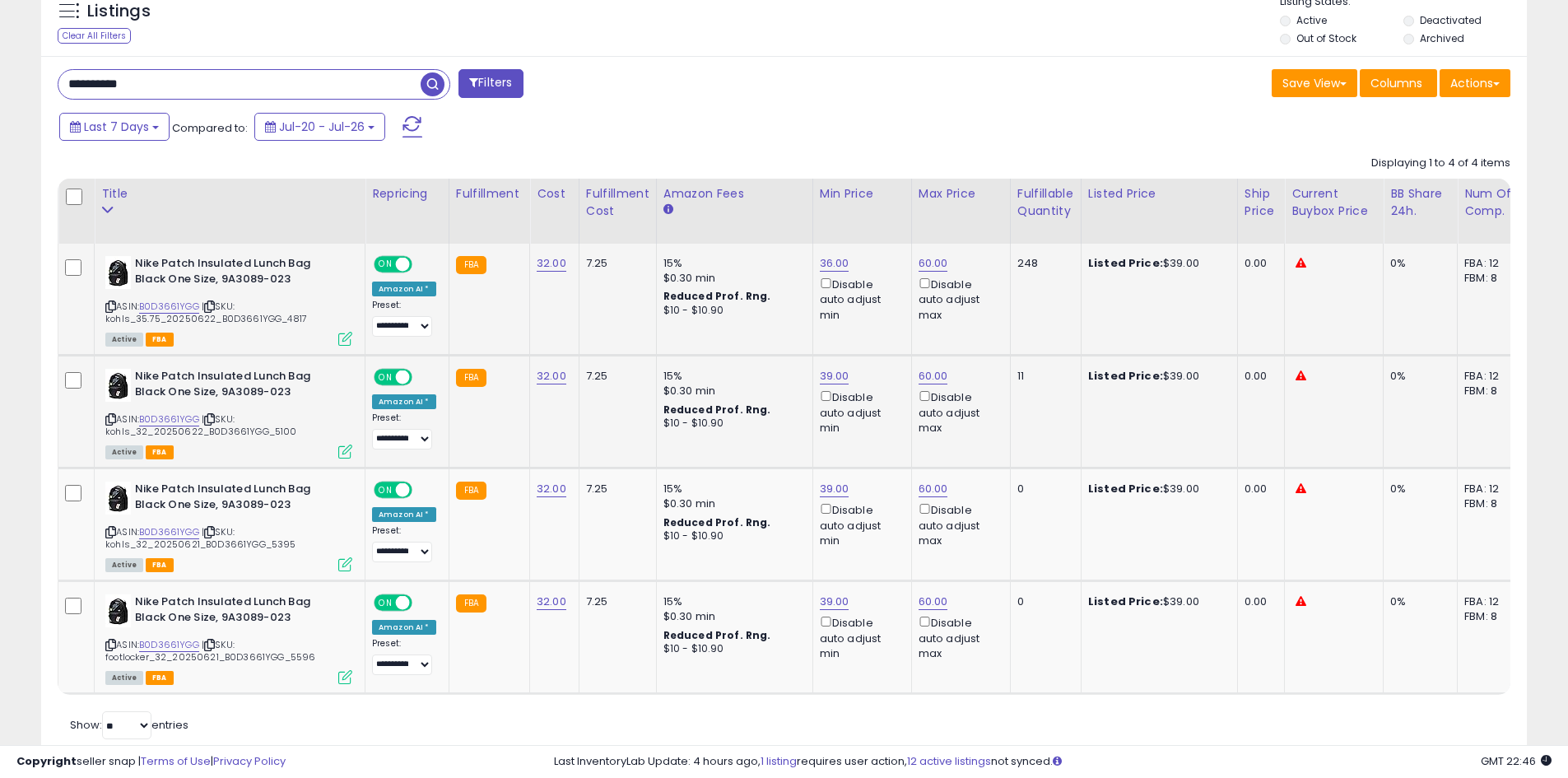 scroll, scrollTop: 638, scrollLeft: 0, axis: vertical 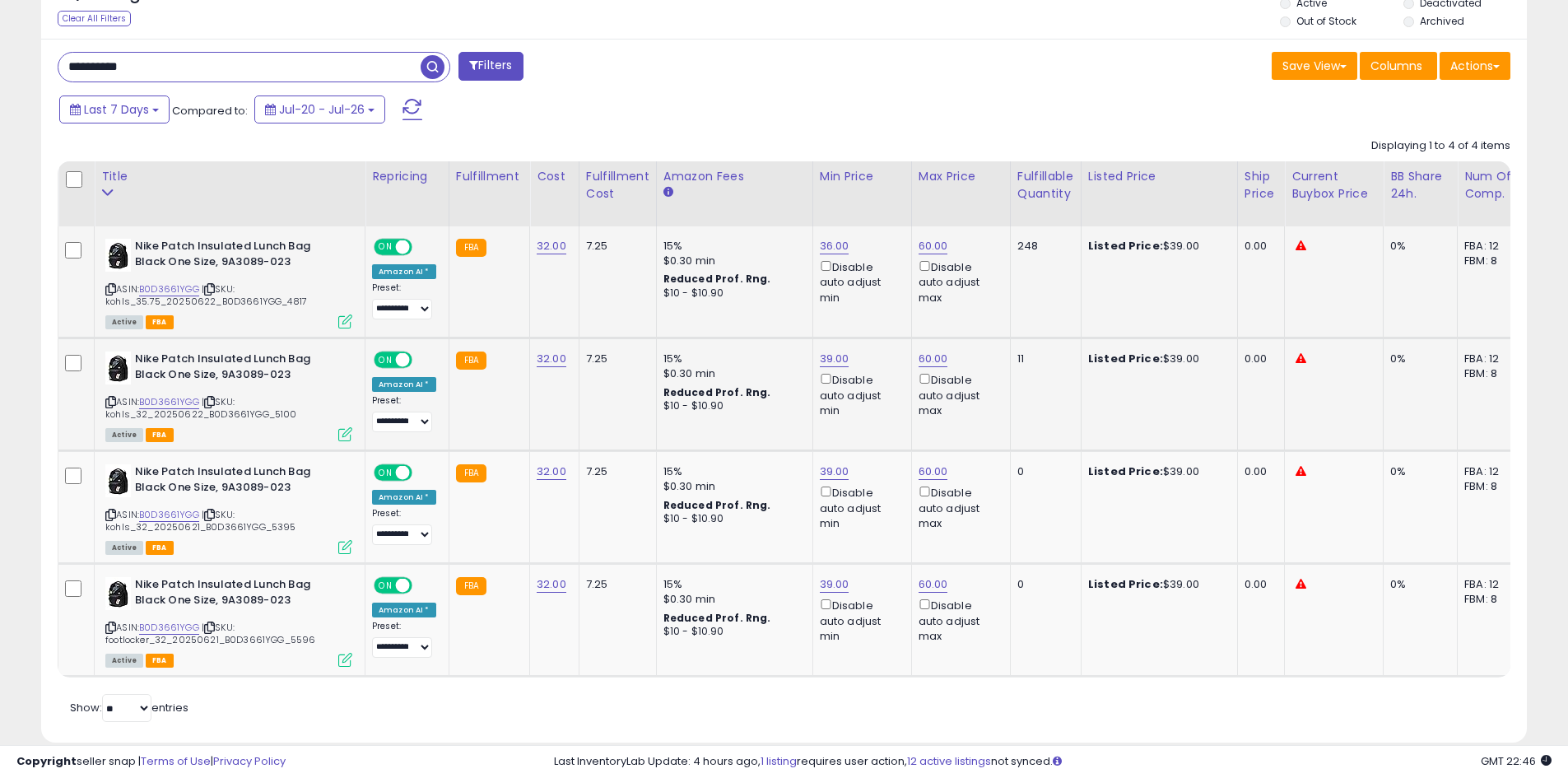 click on "39.00  Disable auto adjust min" 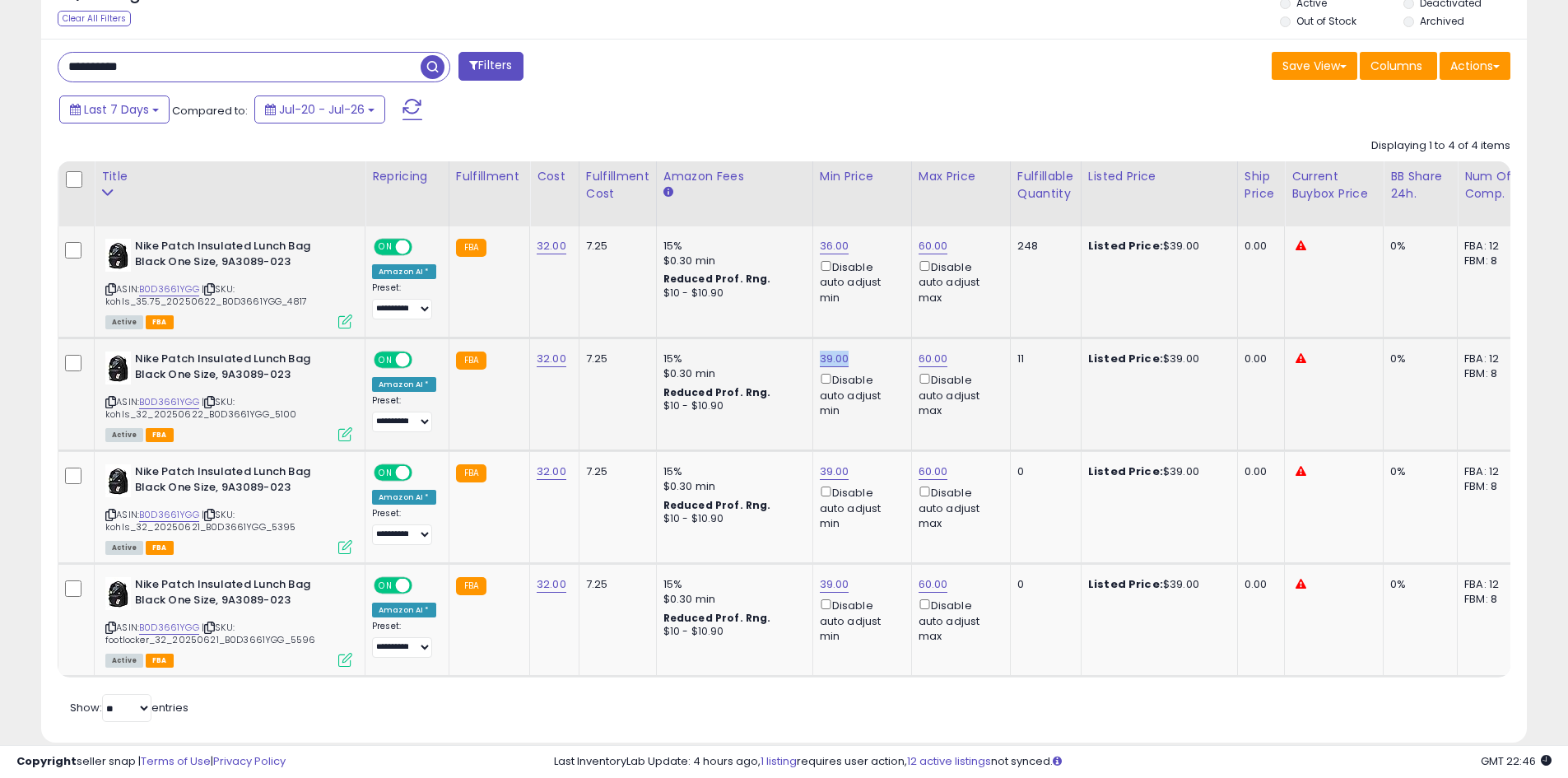 click on "39.00  Disable auto adjust min" 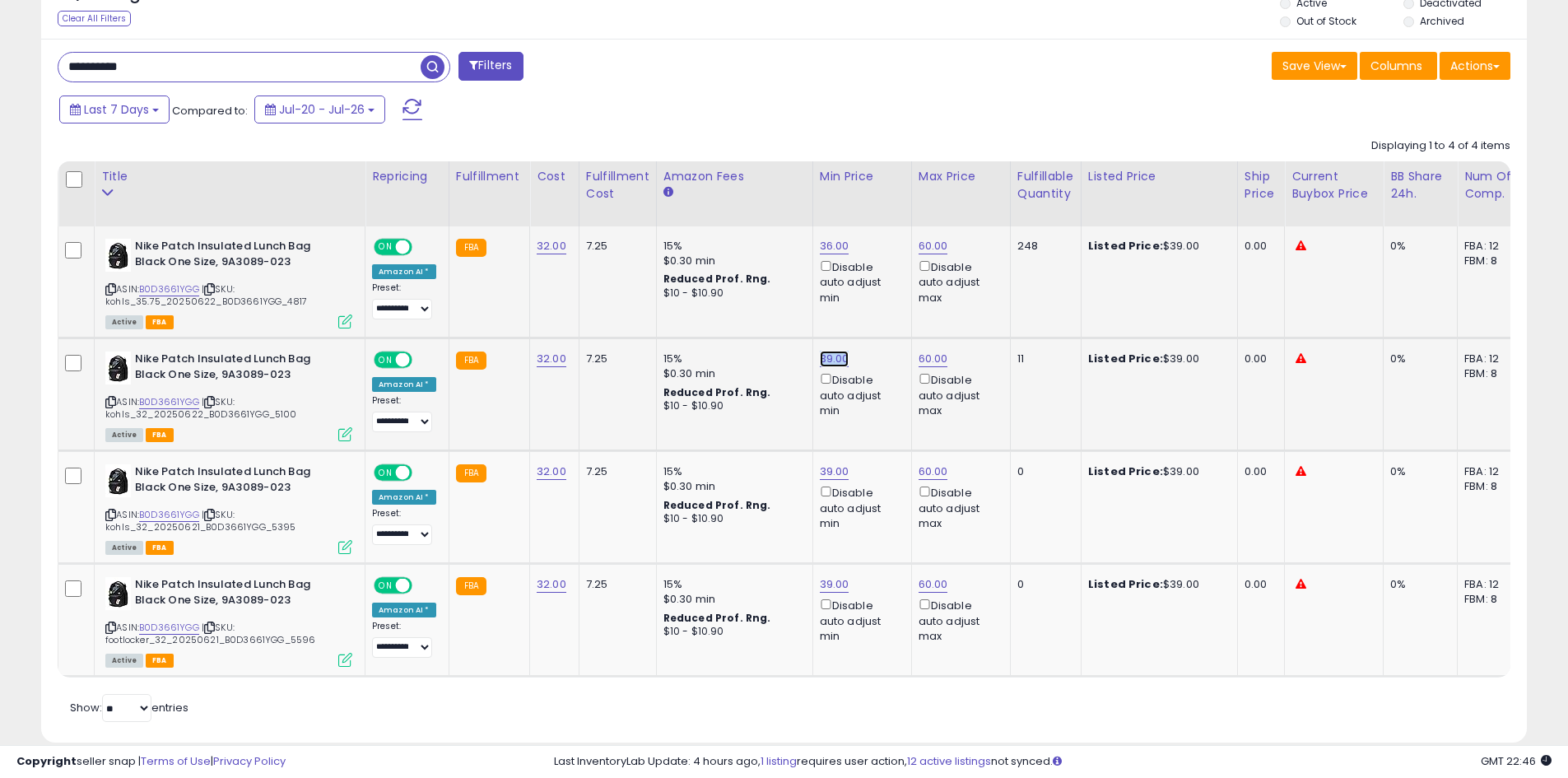 click on "39.00" at bounding box center [835, 246] 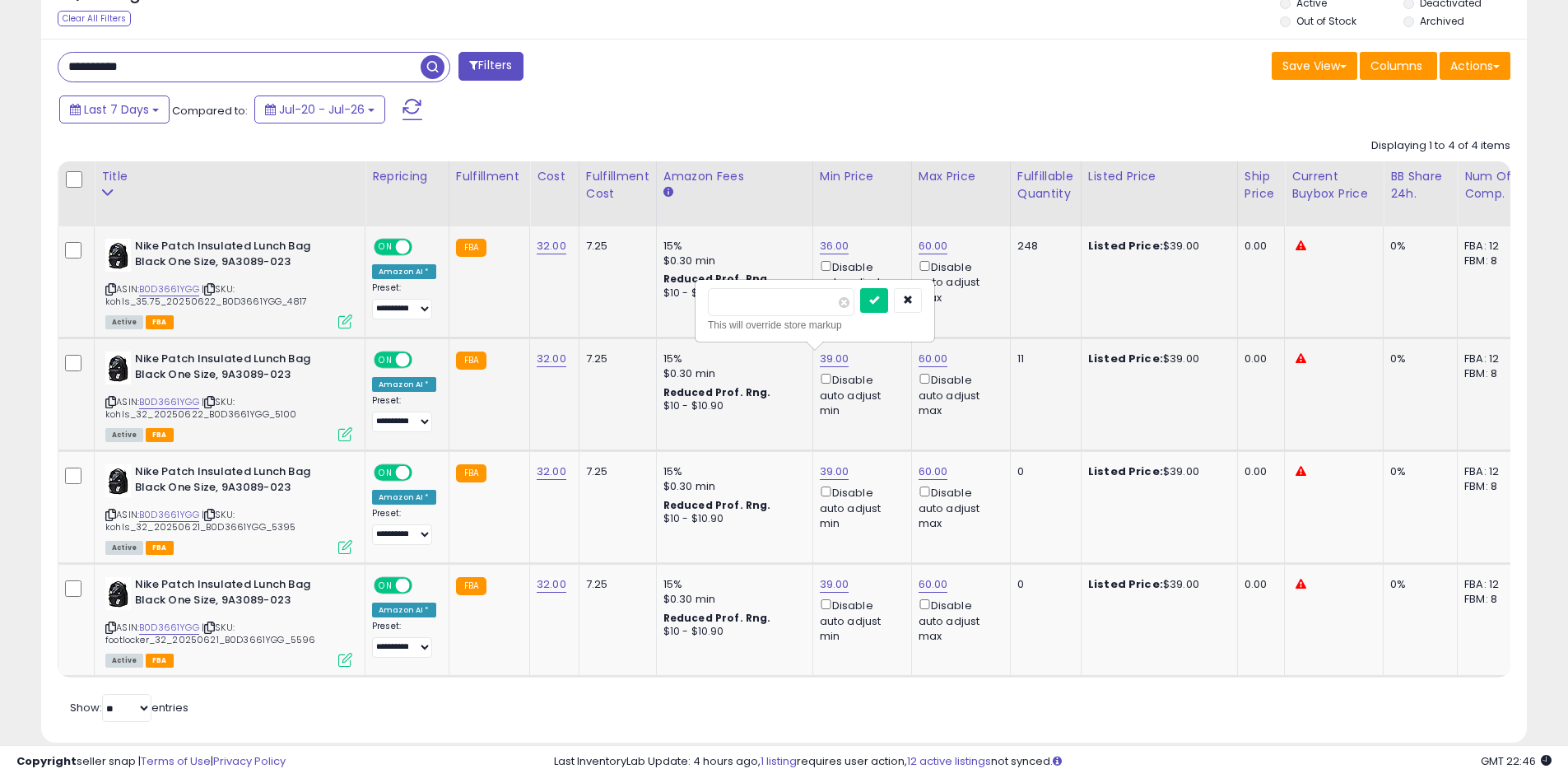 click on "*****" at bounding box center (781, 302) 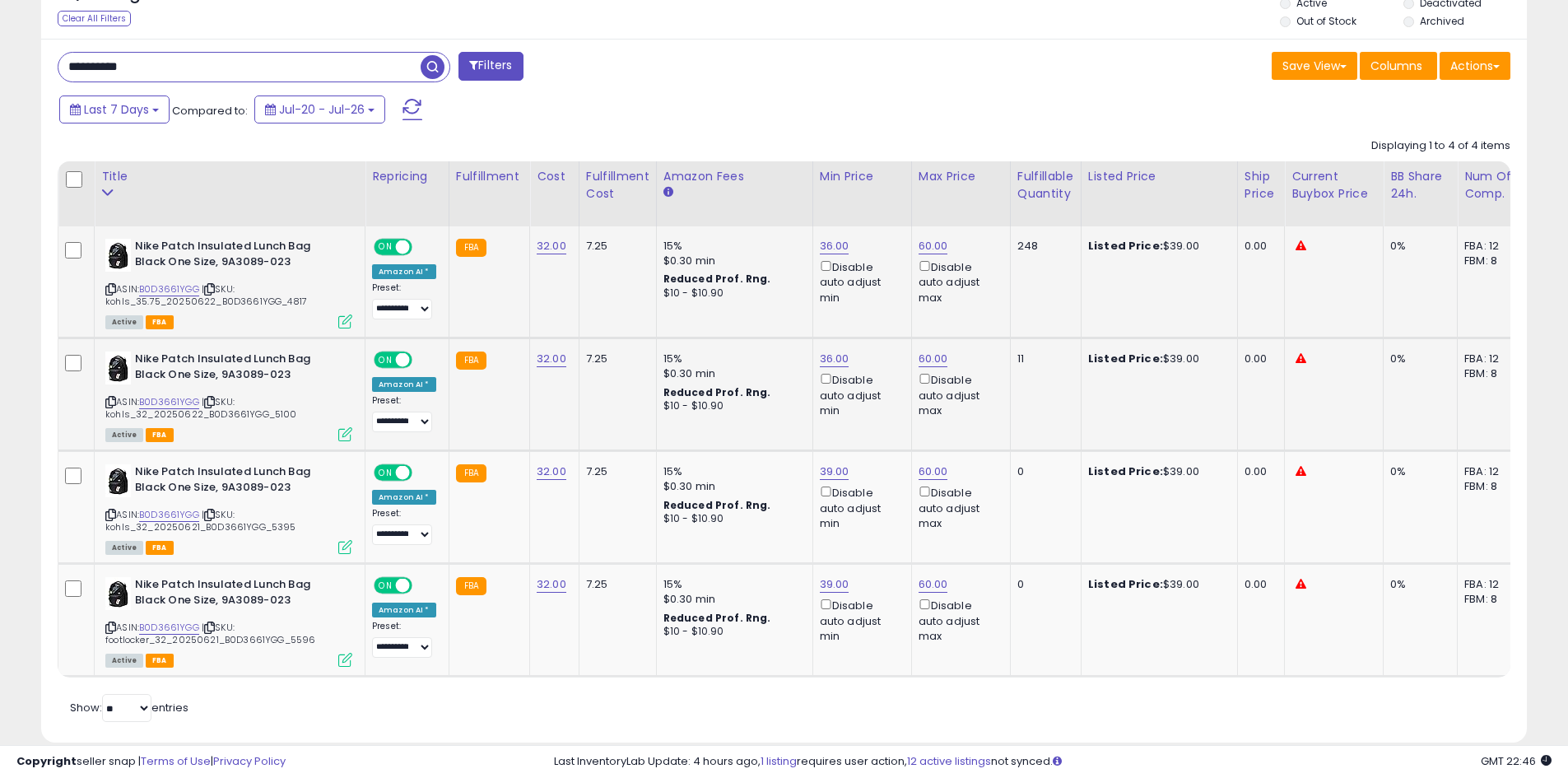 click on "**********" at bounding box center (415, 68) 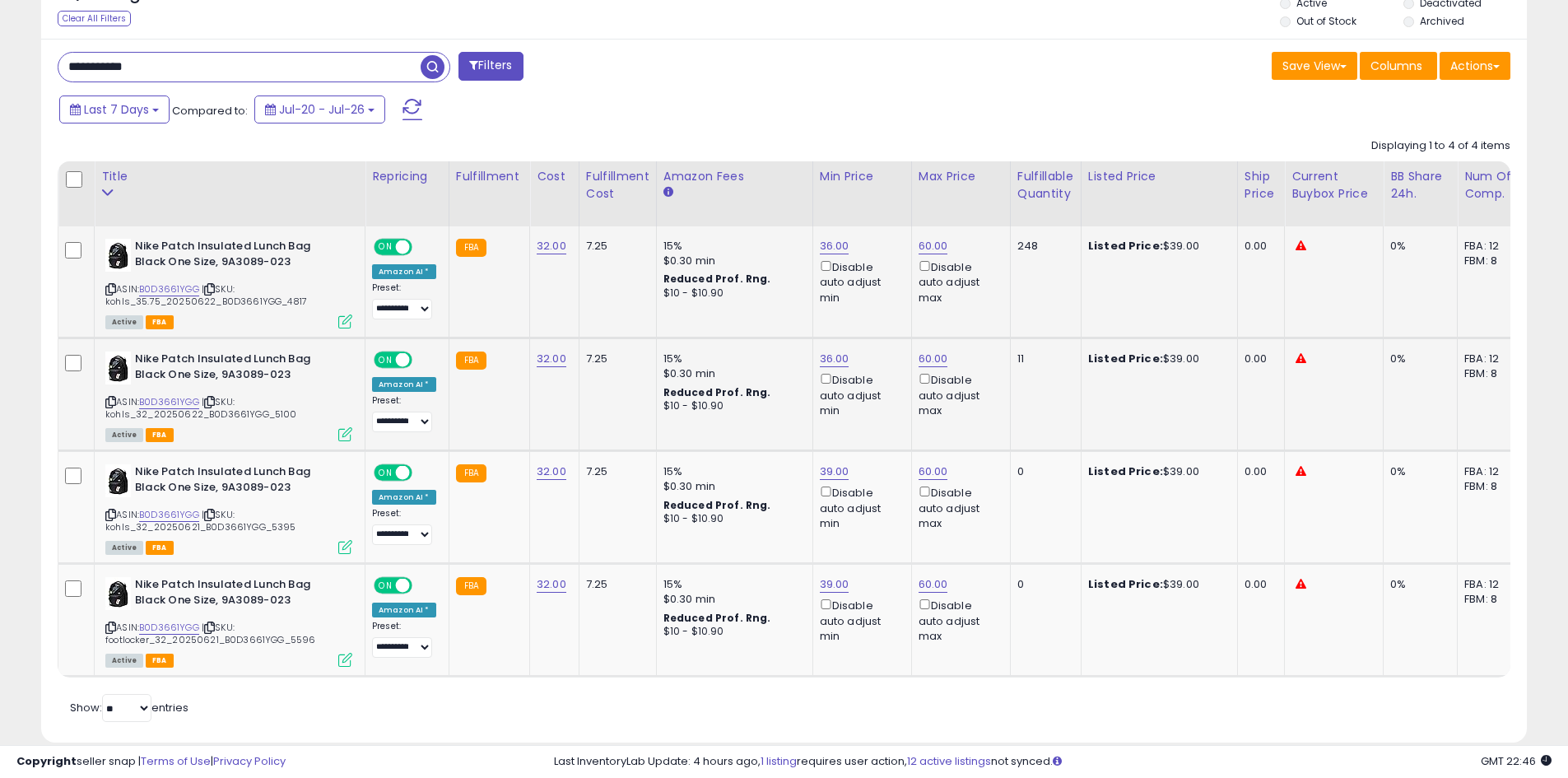 scroll, scrollTop: 822943, scrollLeft: 822228, axis: both 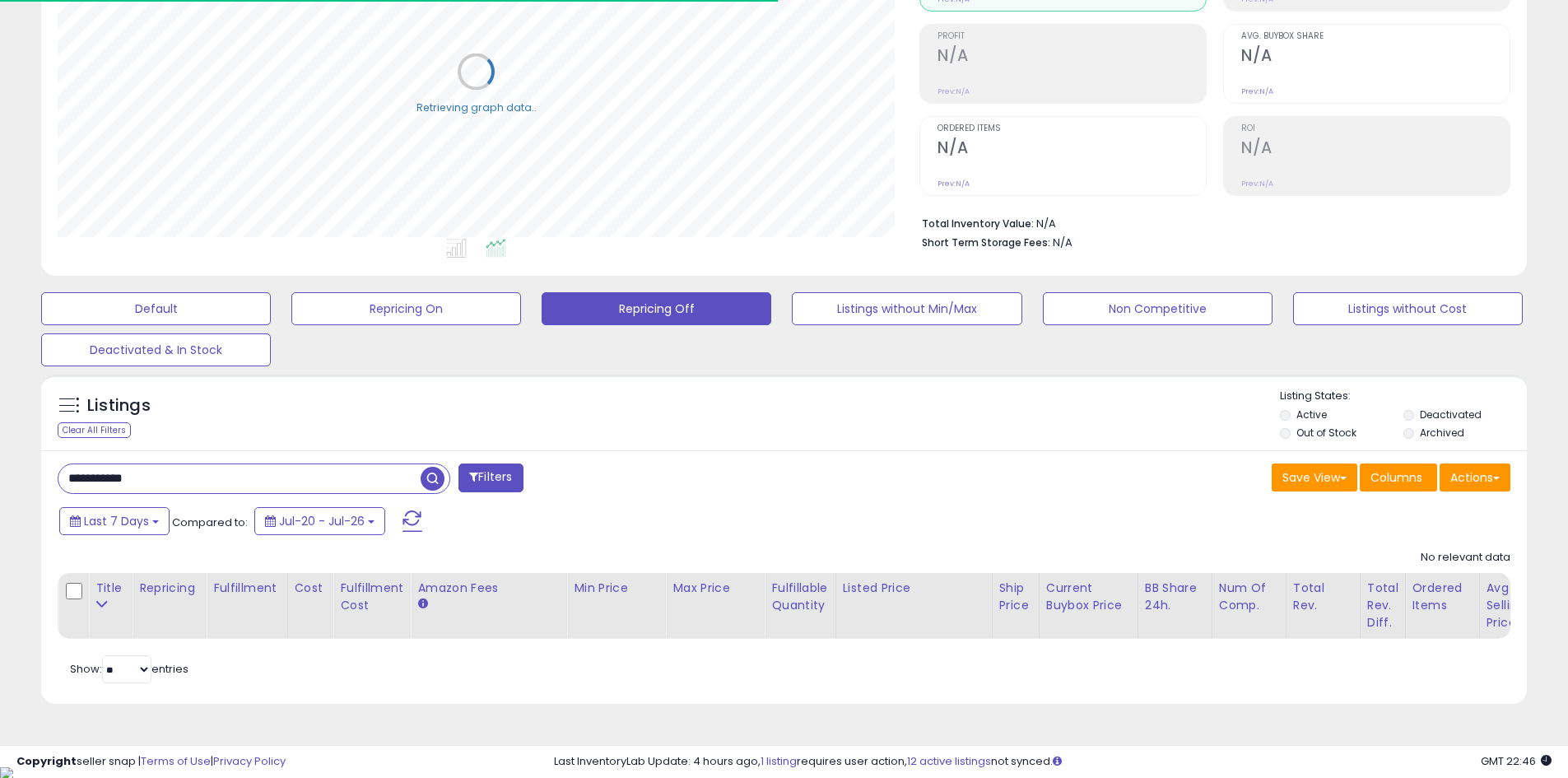 click on "**********" at bounding box center (240, 478) 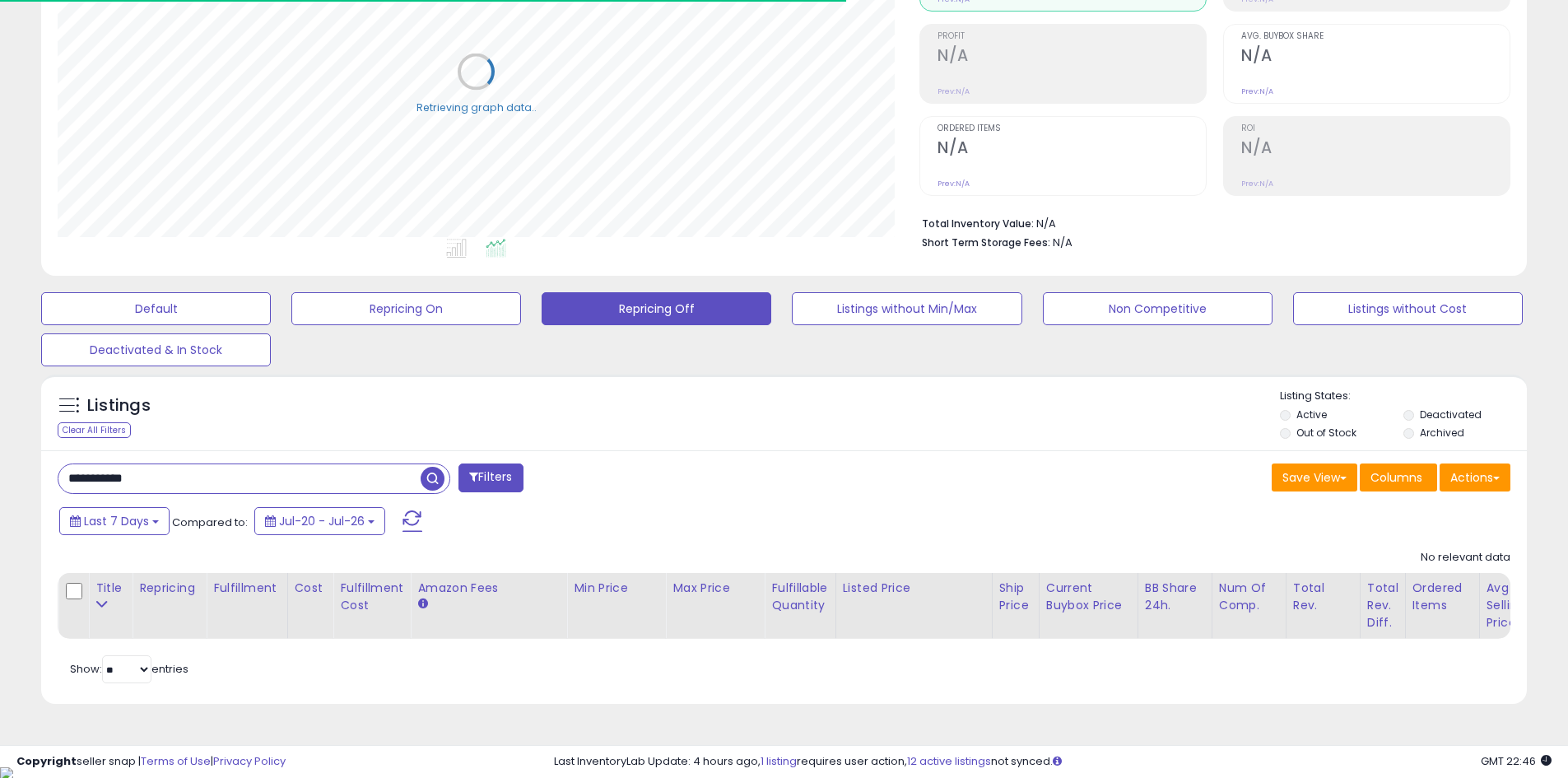 click on "**********" at bounding box center [240, 478] 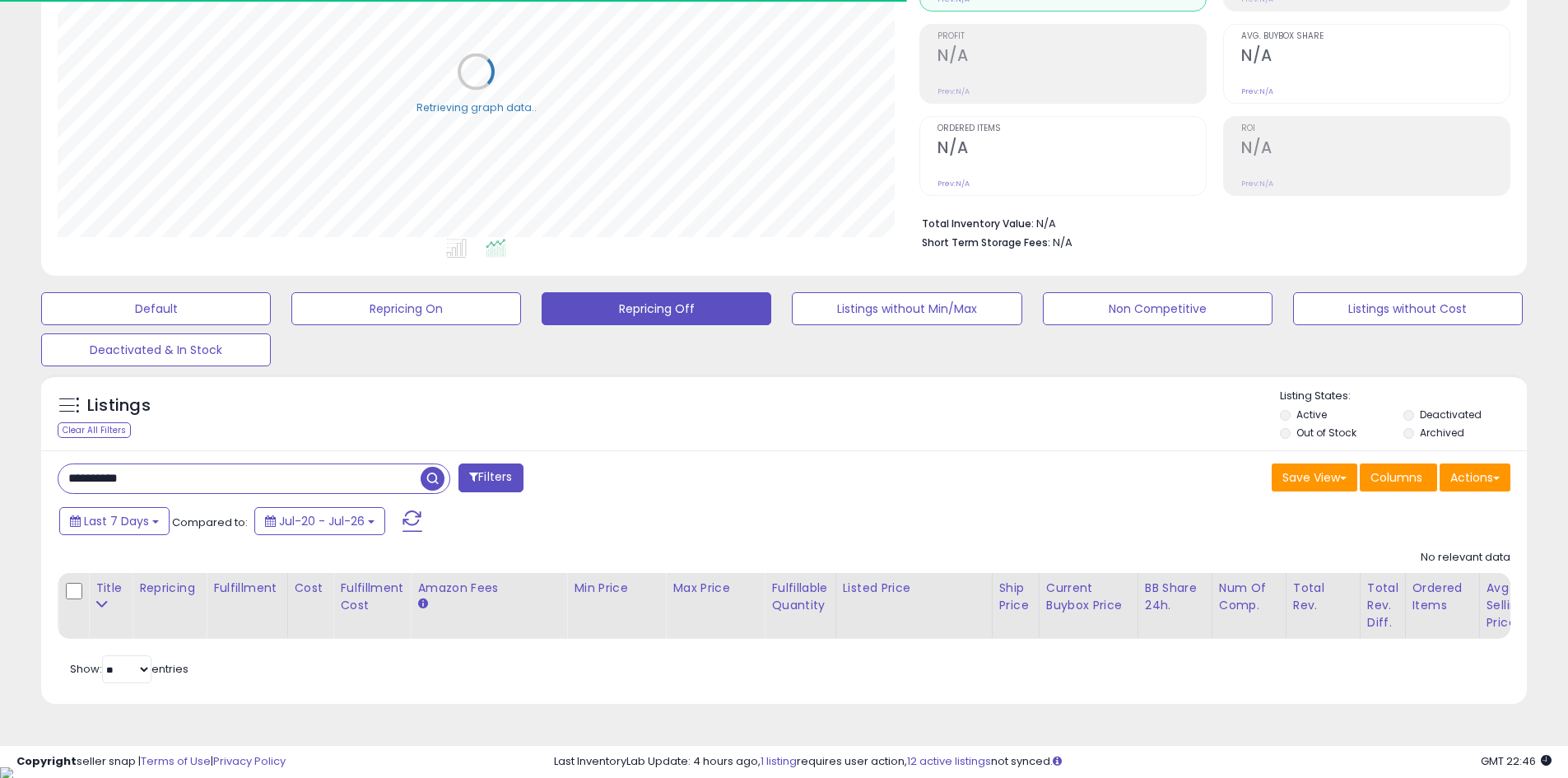 type on "**********" 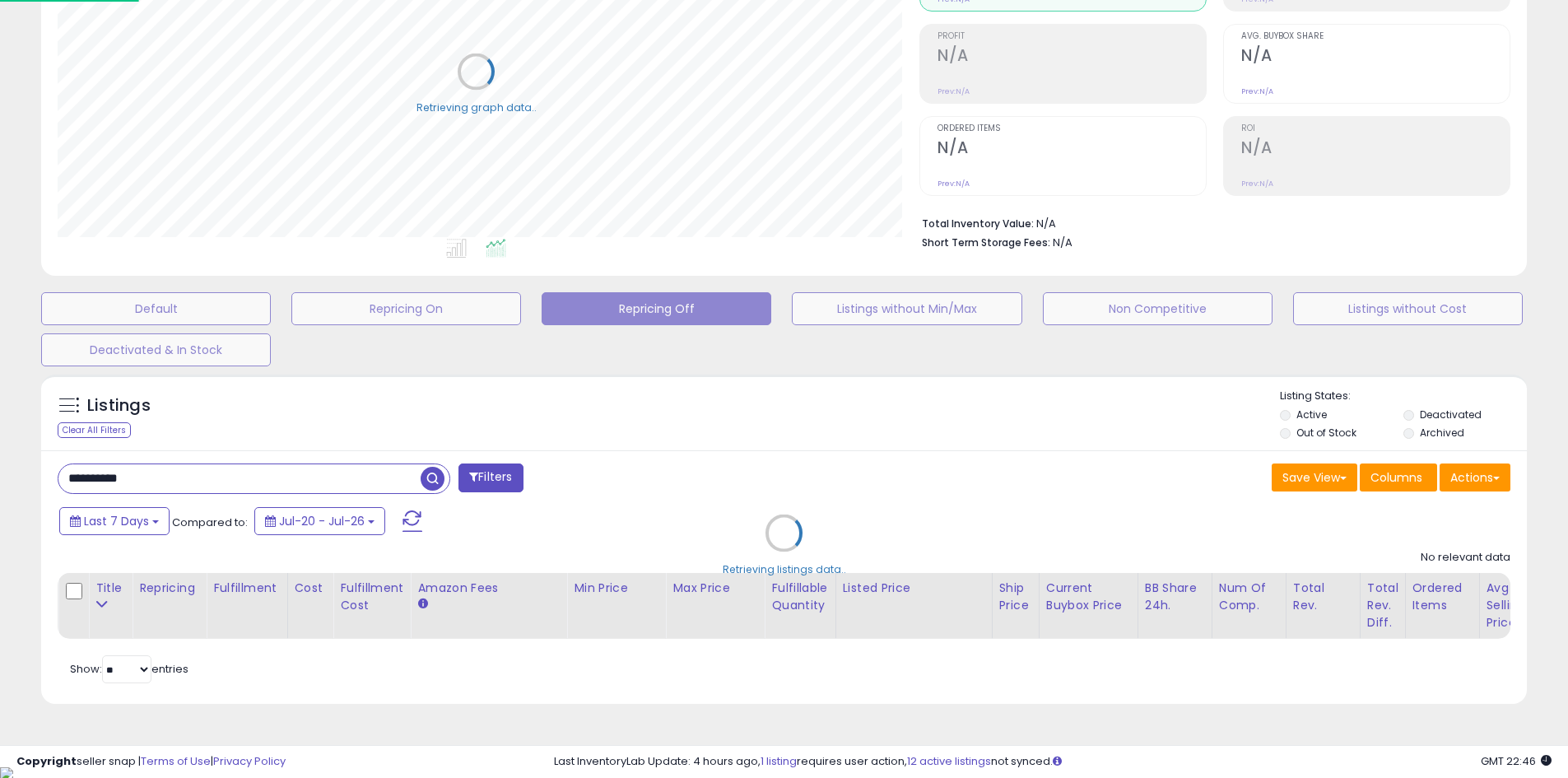 scroll, scrollTop: 822943, scrollLeft: 822228, axis: both 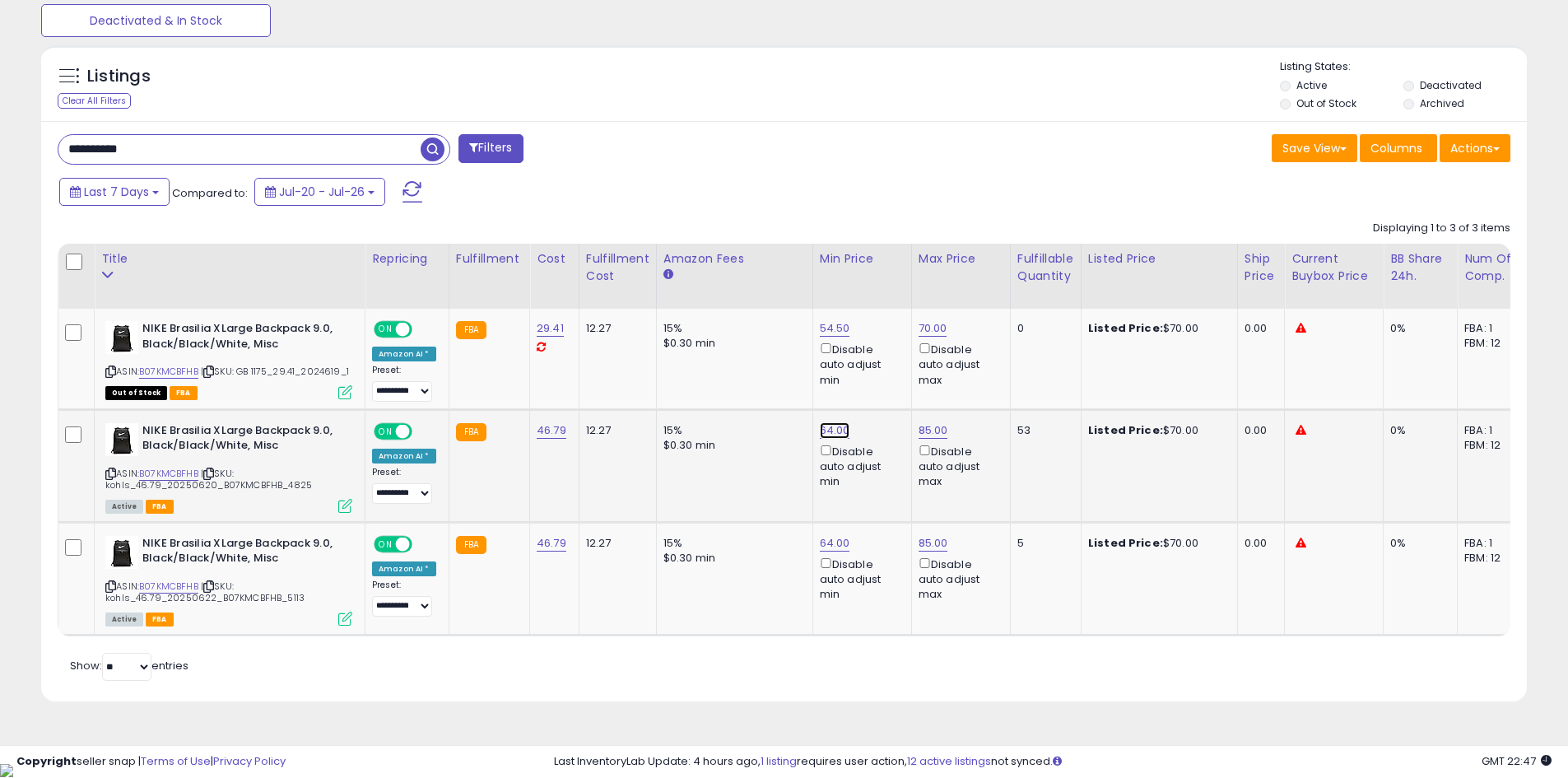 click on "64.00" at bounding box center (835, 328) 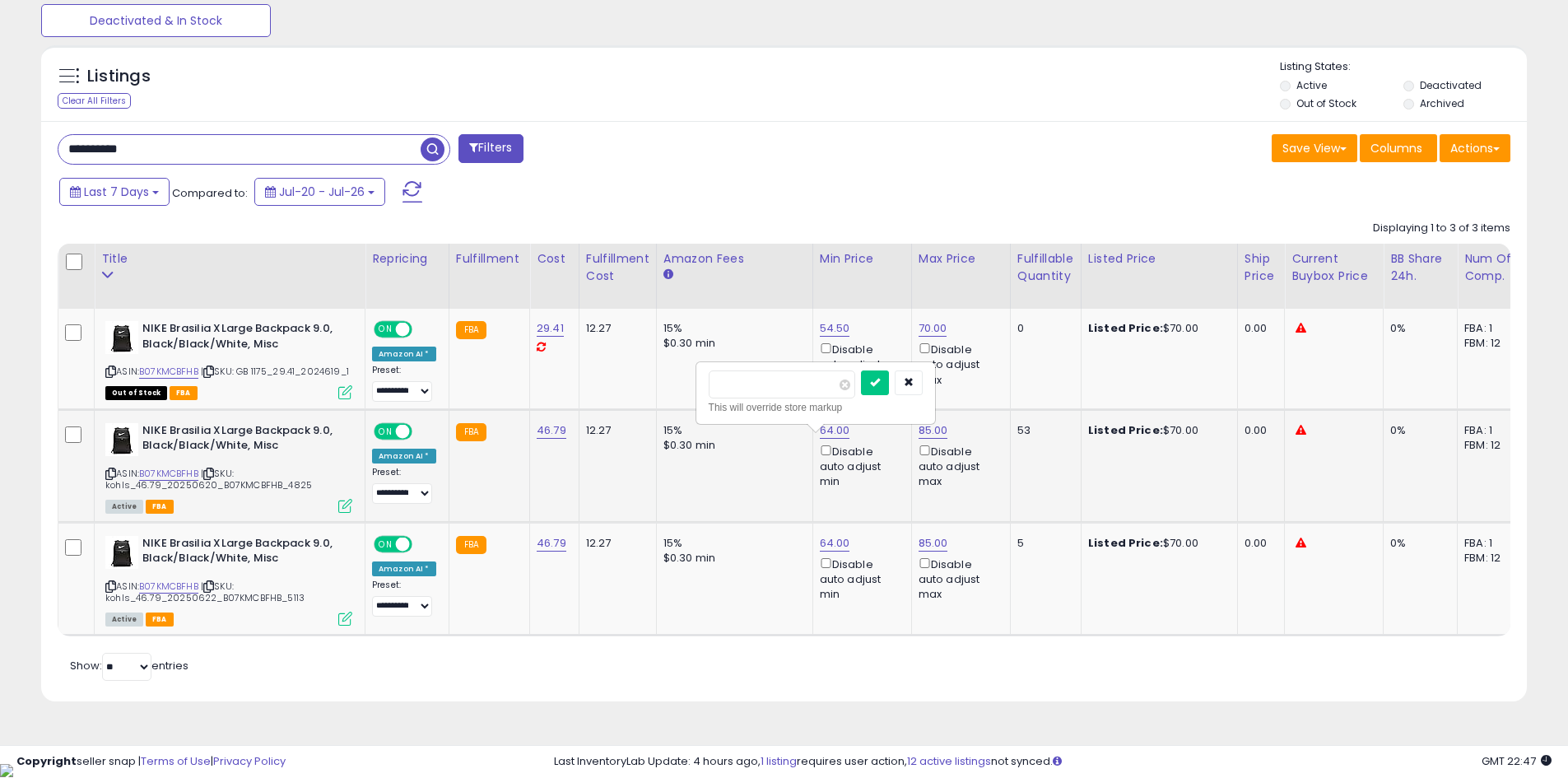 click on "*****" at bounding box center [782, 384] 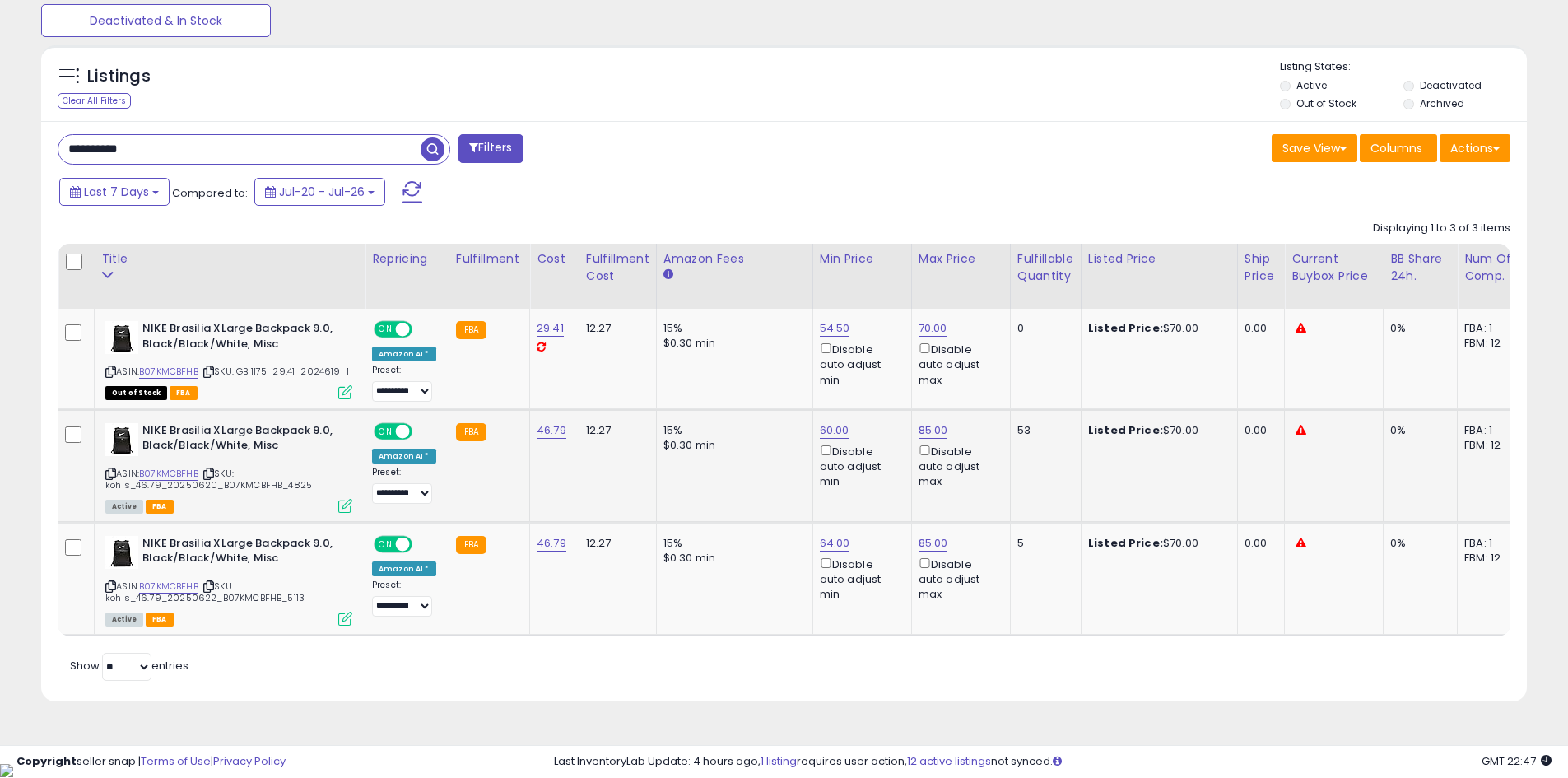 click on "**********" at bounding box center [240, 149] 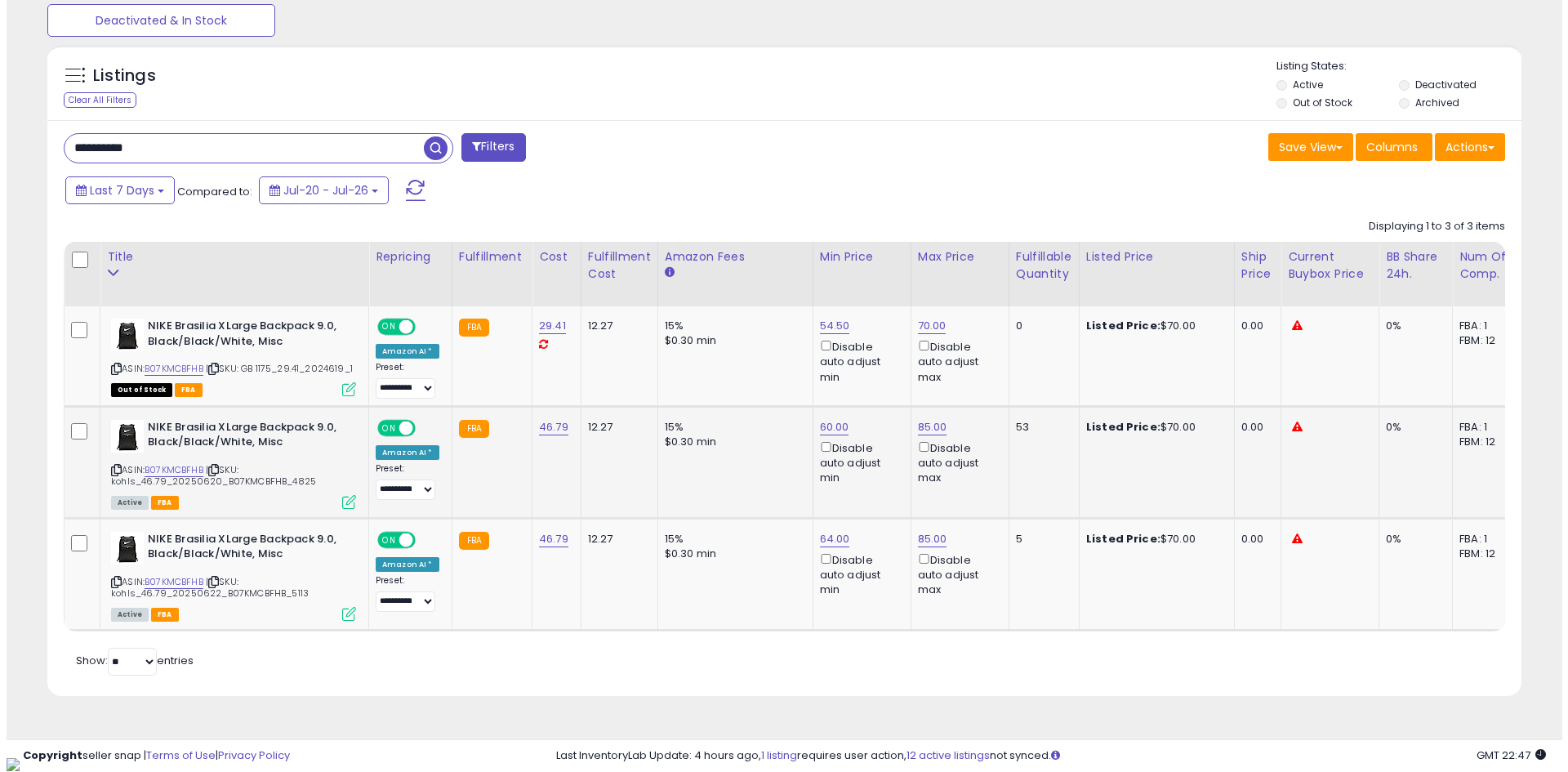 scroll, scrollTop: 225, scrollLeft: 0, axis: vertical 